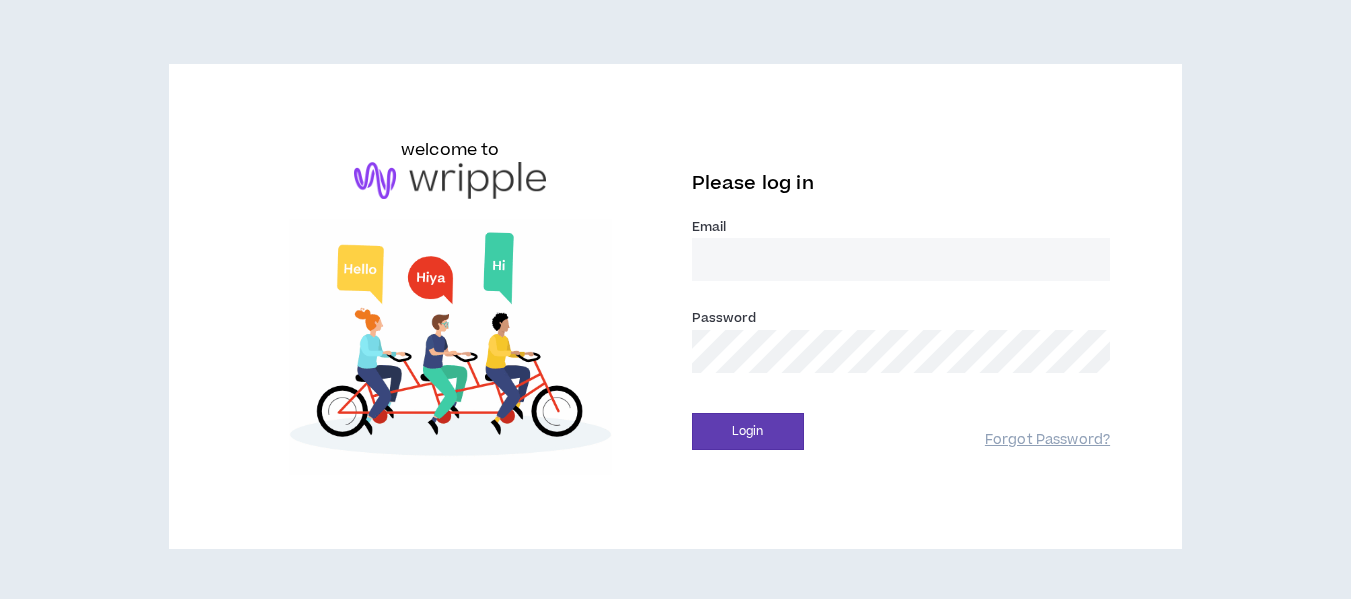 scroll, scrollTop: 0, scrollLeft: 0, axis: both 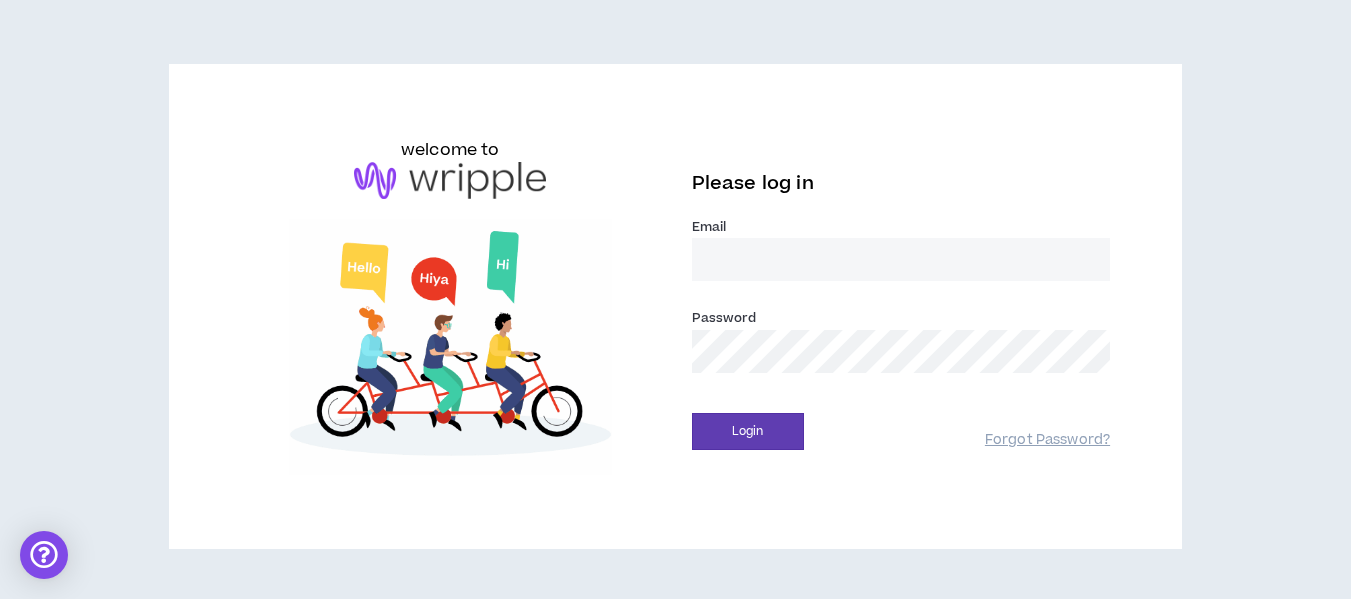 type on "[EMAIL]" 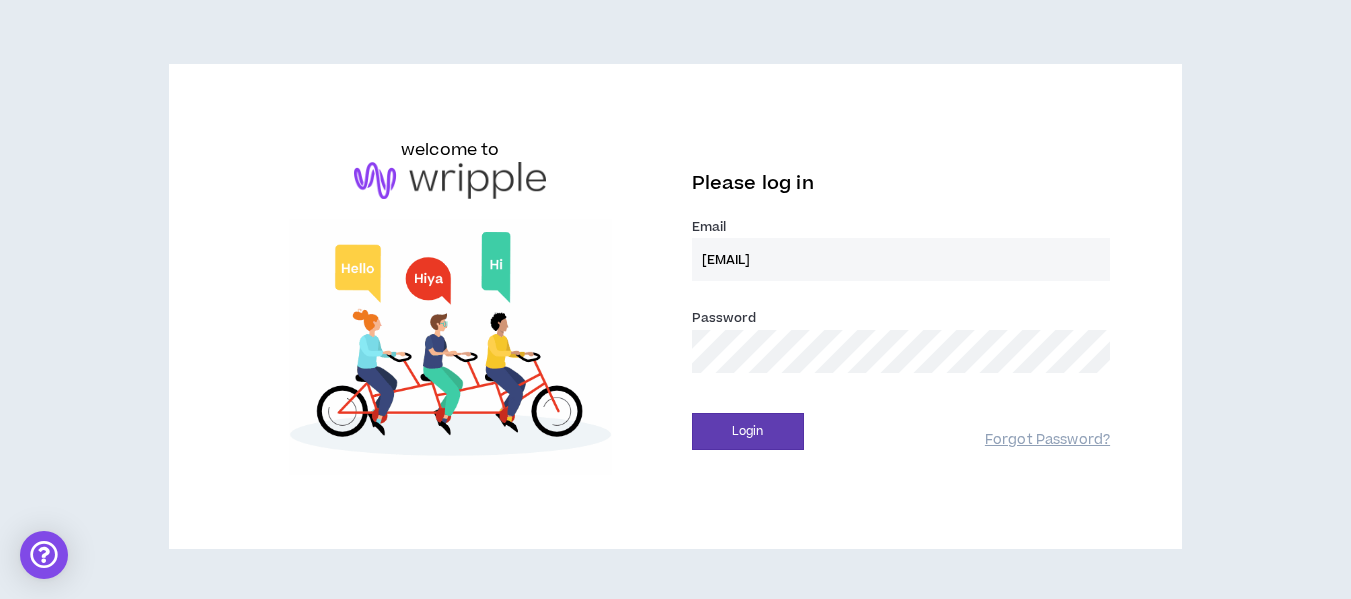 click on "Please log in   Email  * [EMAIL] Password  * Login Forgot Password?" at bounding box center (901, 306) 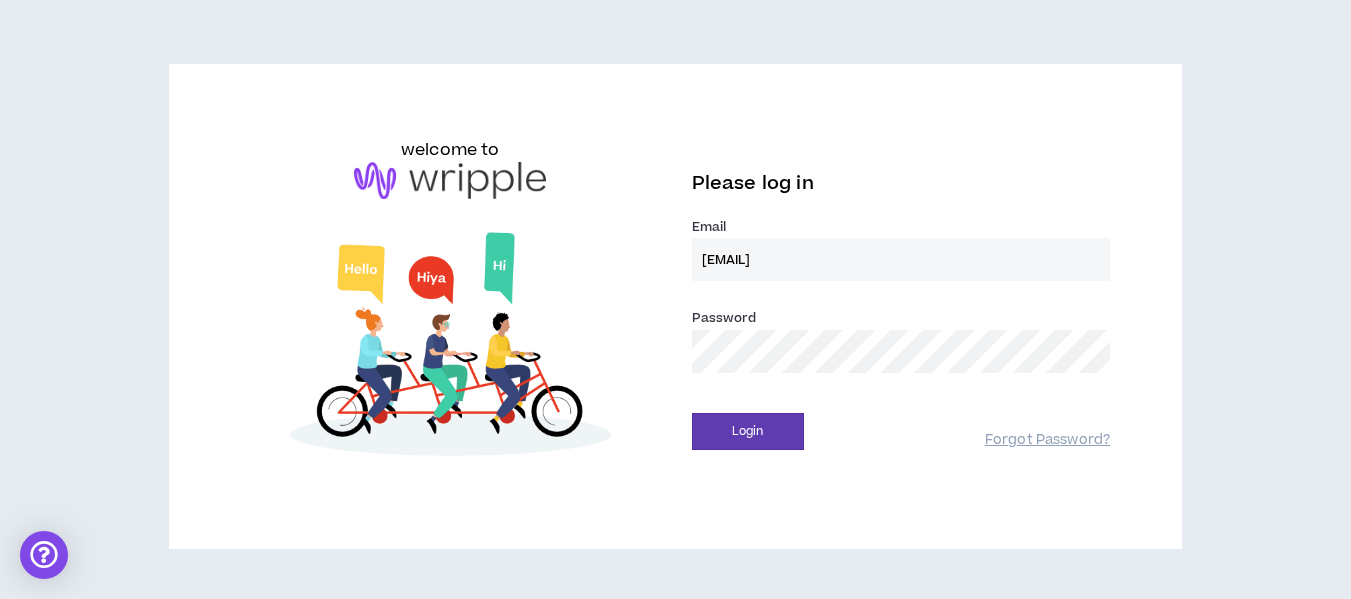 click on "Login Forgot Password?" at bounding box center (901, 424) 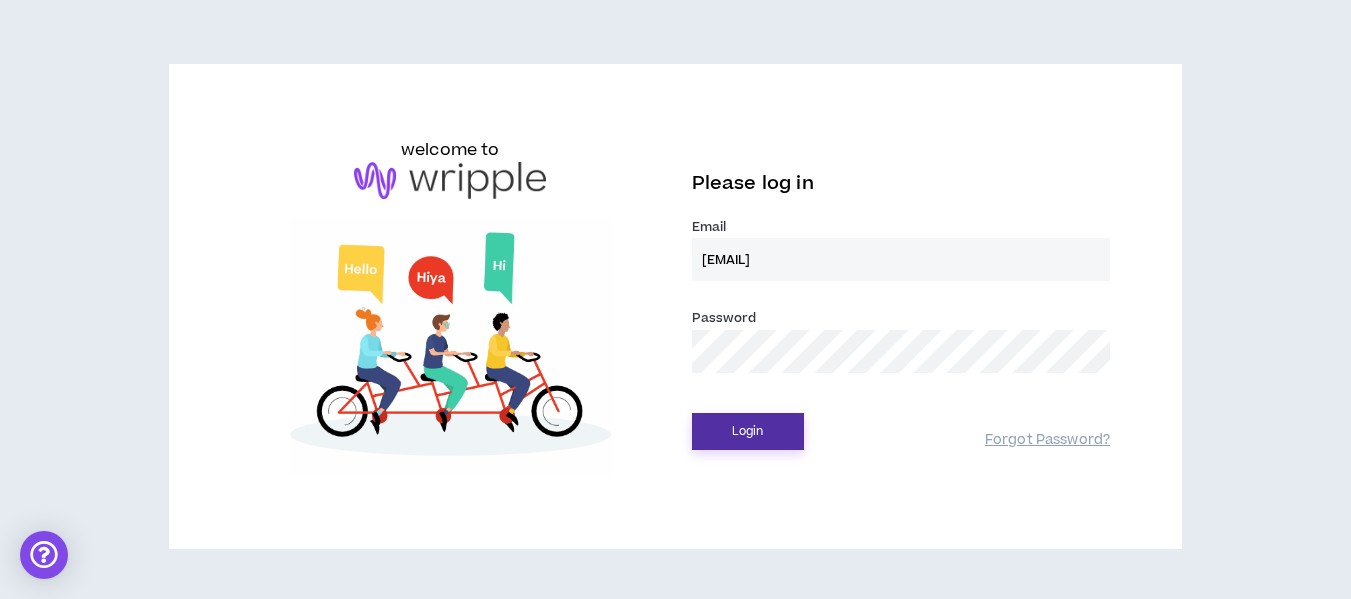 click on "Login" at bounding box center (748, 431) 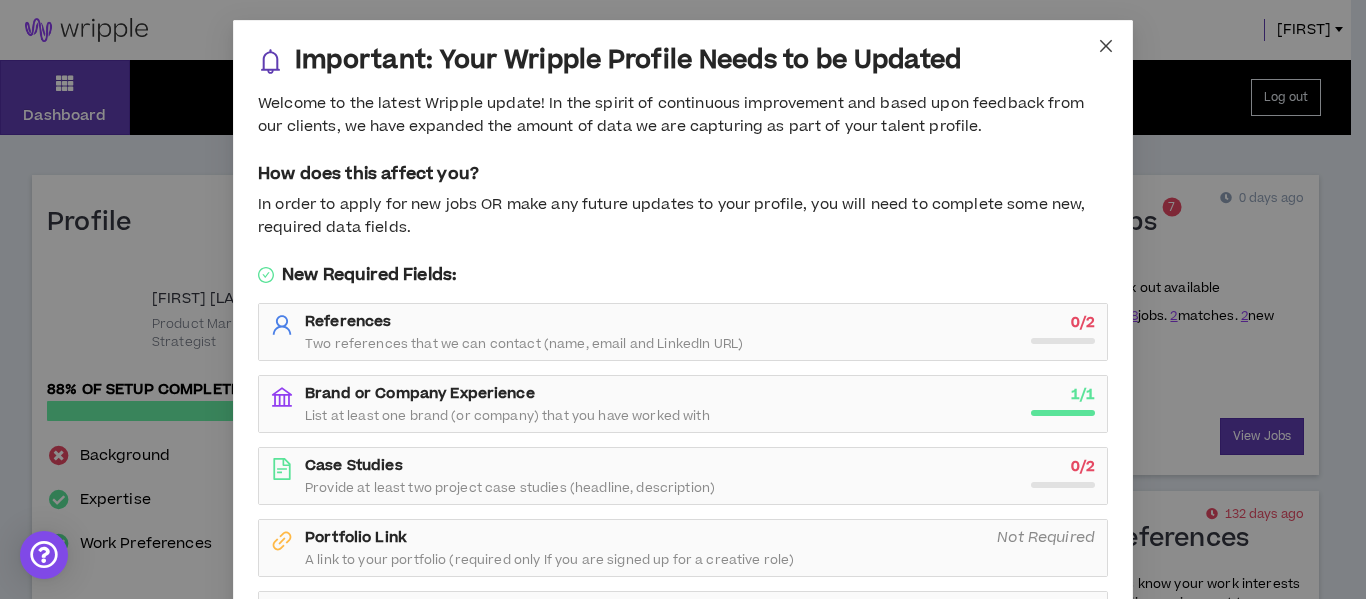 click at bounding box center (1106, 47) 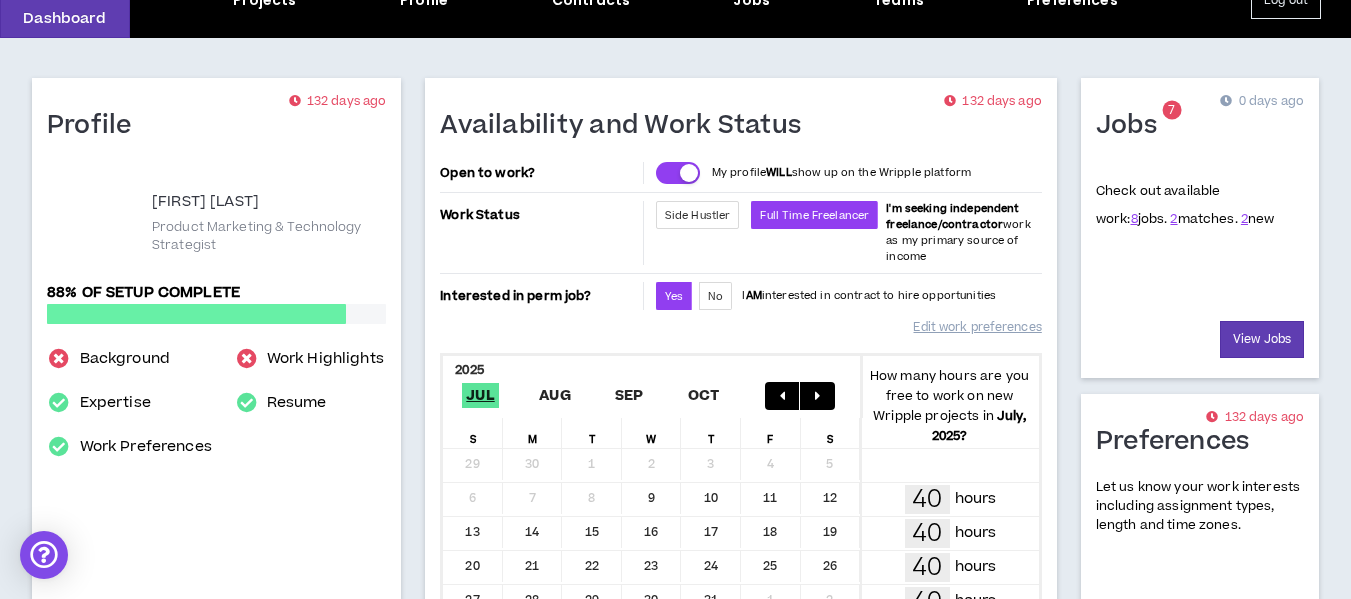 scroll, scrollTop: 0, scrollLeft: 0, axis: both 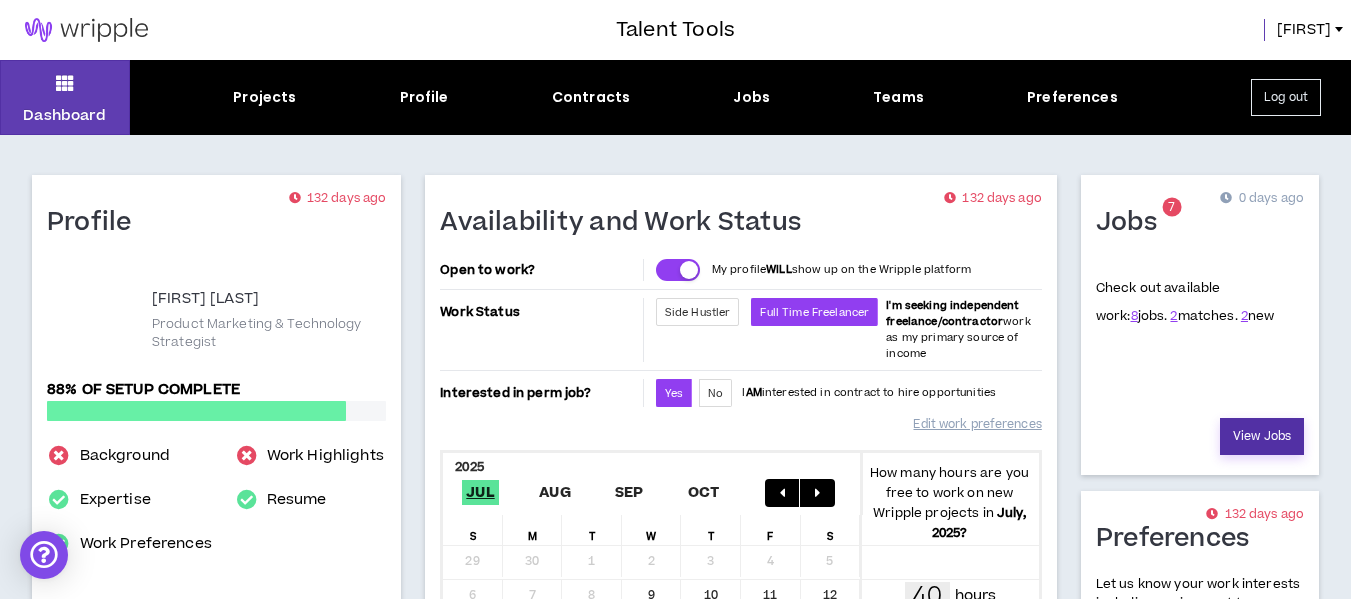 click on "View Jobs" at bounding box center (1262, 436) 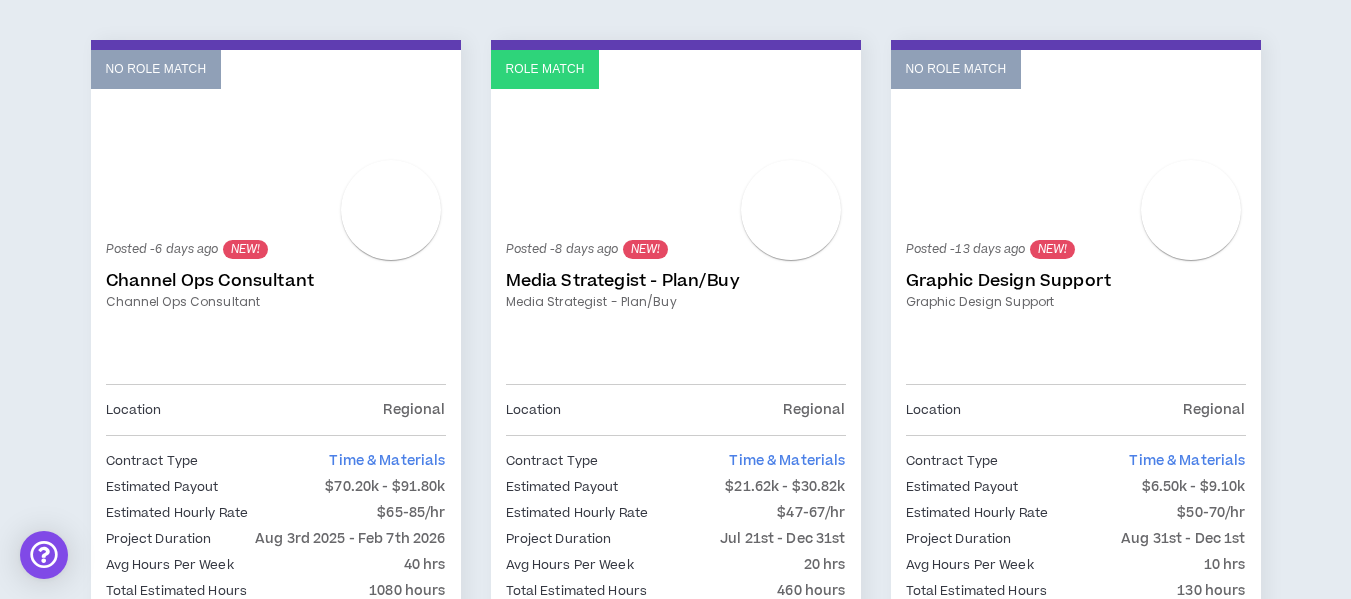 scroll, scrollTop: 320, scrollLeft: 0, axis: vertical 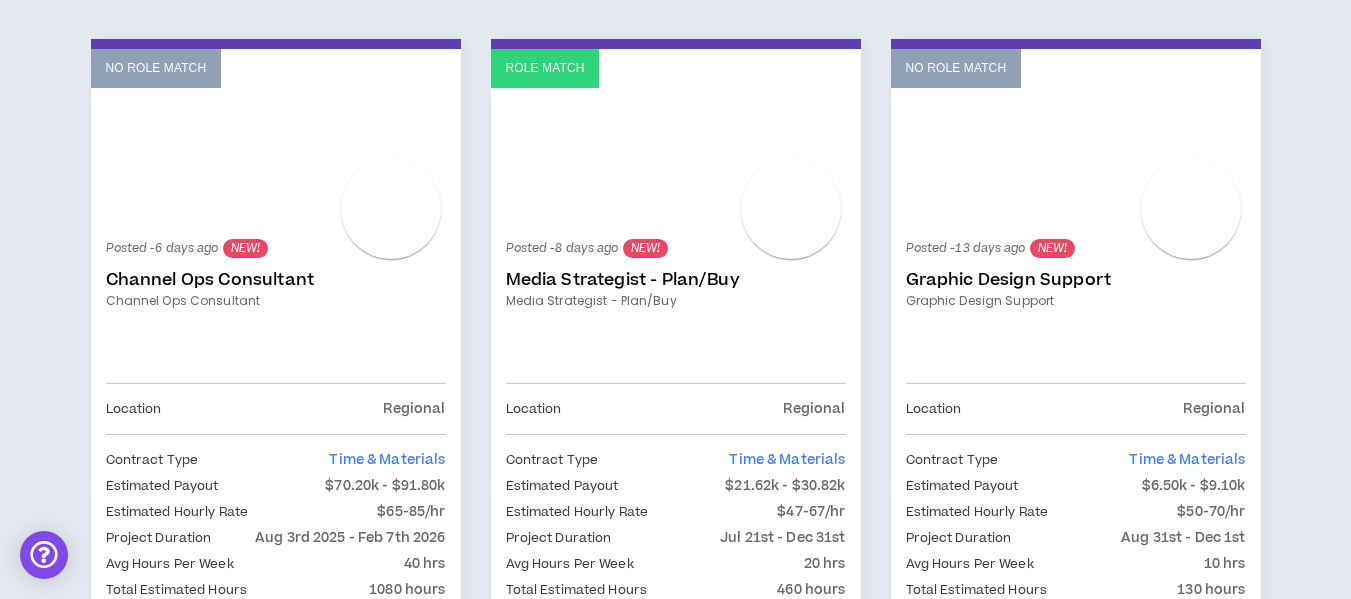 click on "Channel Ops Consultant" at bounding box center [276, 280] 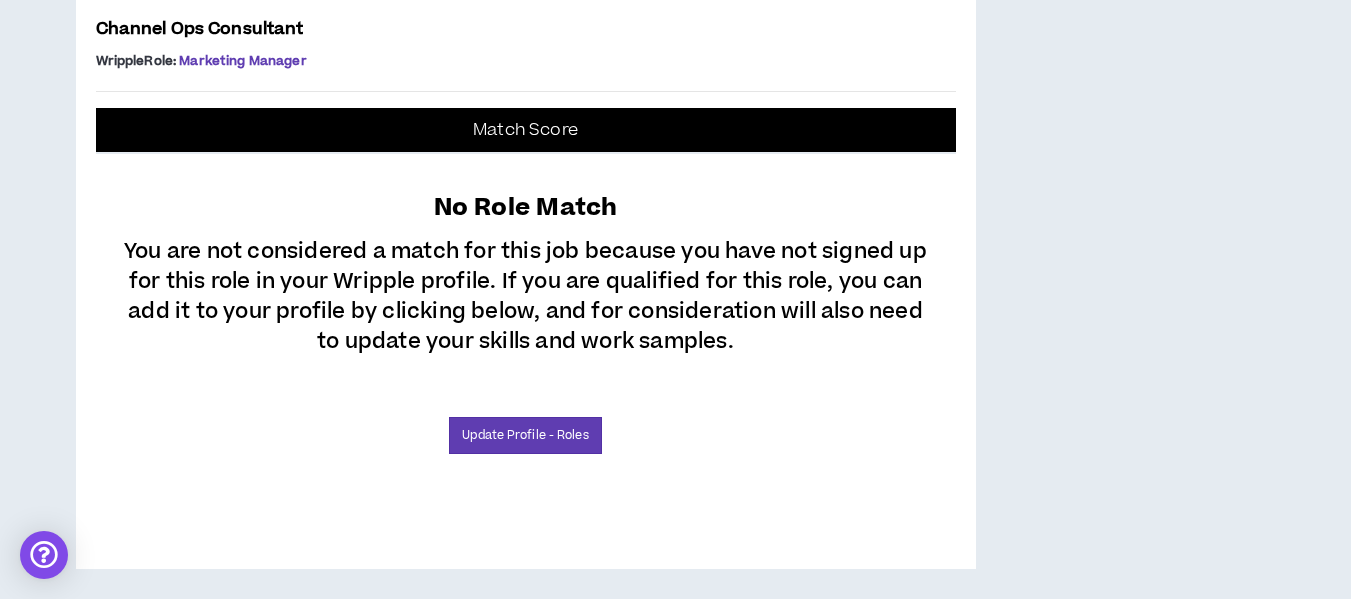 scroll, scrollTop: 1604, scrollLeft: 0, axis: vertical 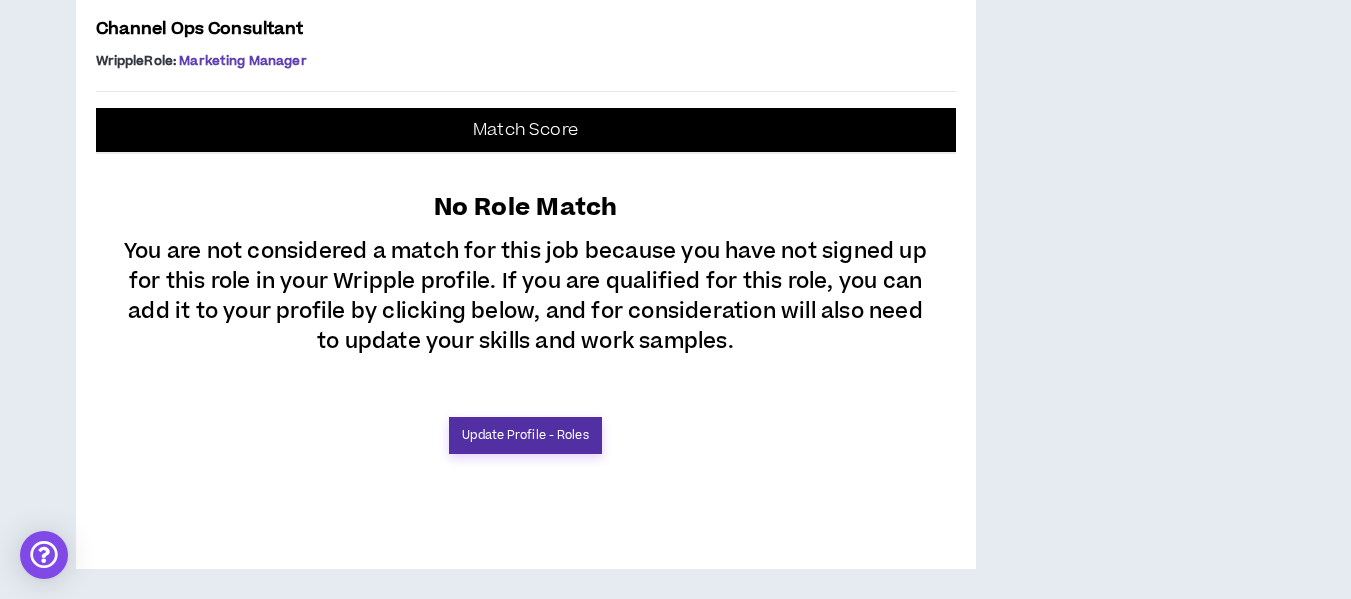 click on "Update Profile - Roles" at bounding box center (525, 435) 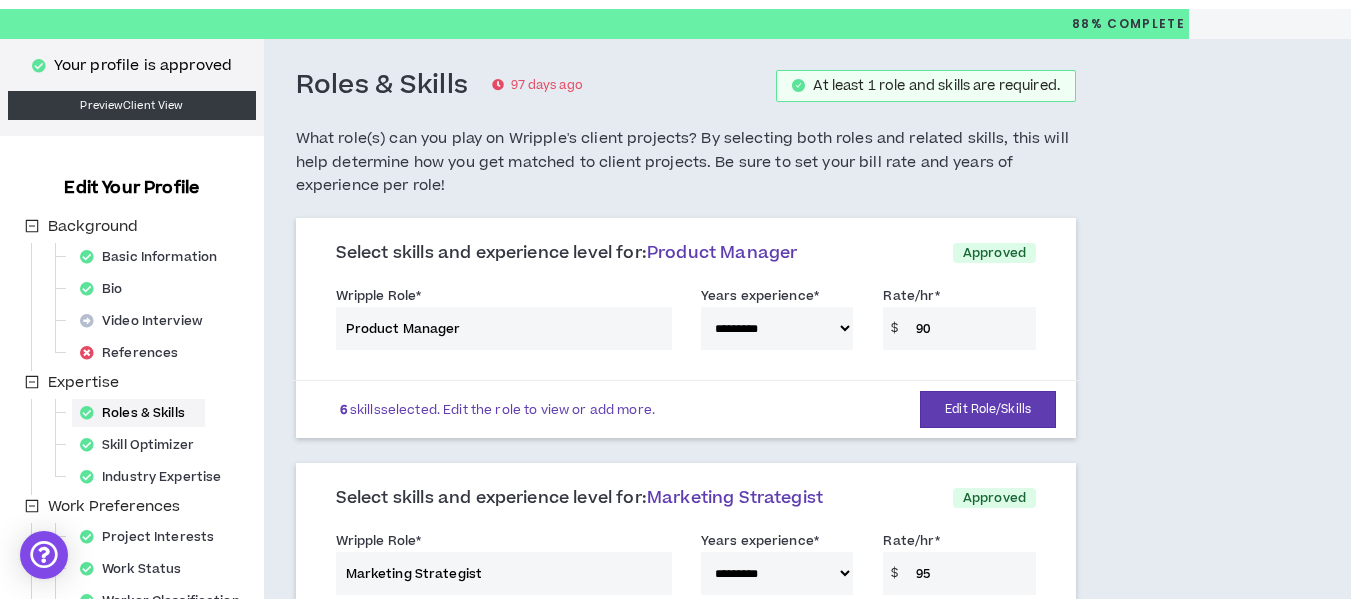 scroll, scrollTop: 0, scrollLeft: 0, axis: both 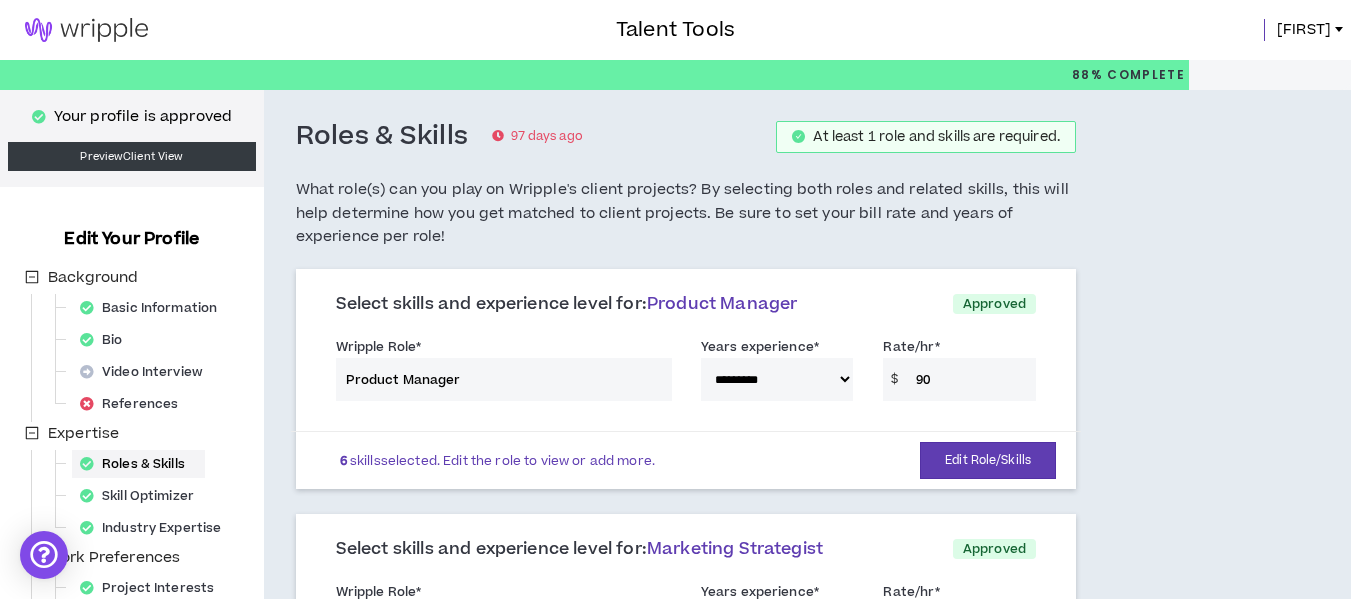 click on "**********" at bounding box center (686, 373) 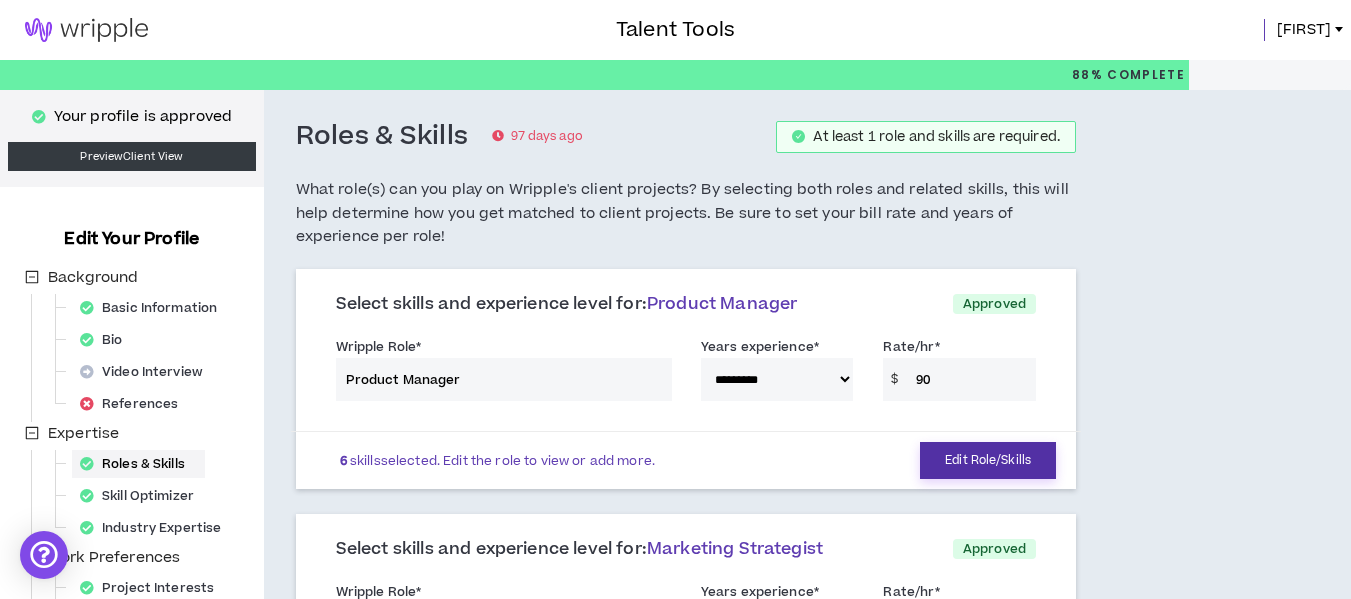 click on "Edit Role/Skills" at bounding box center [988, 460] 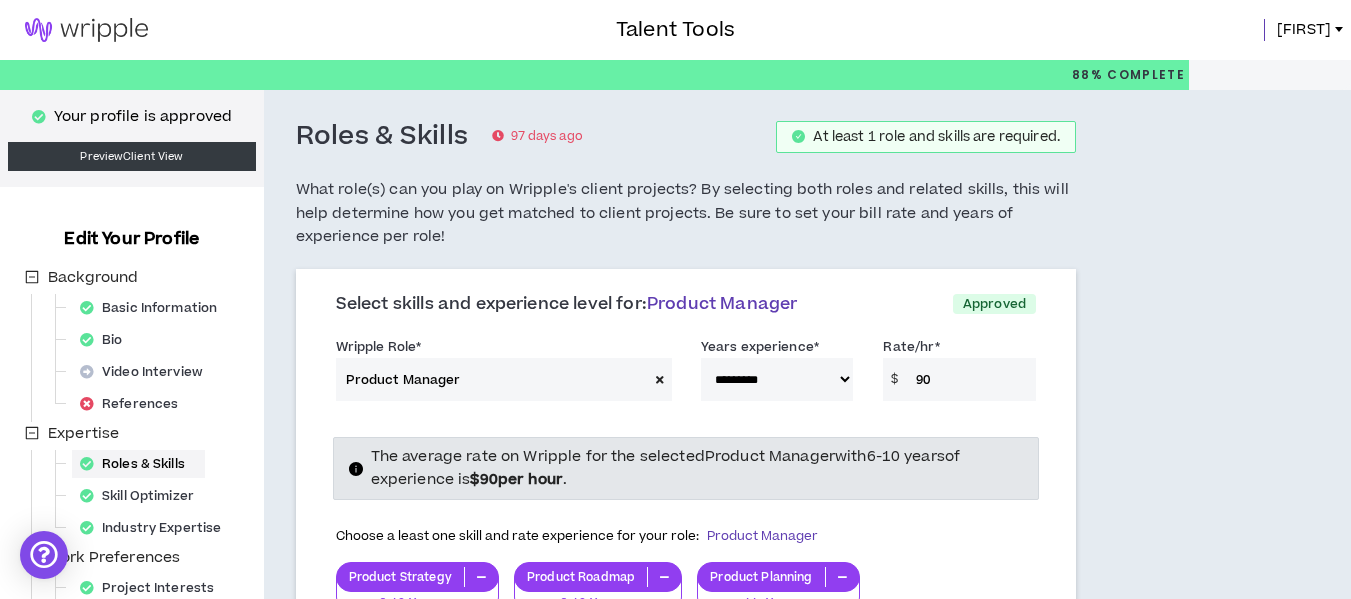 click on "90" at bounding box center [971, 379] 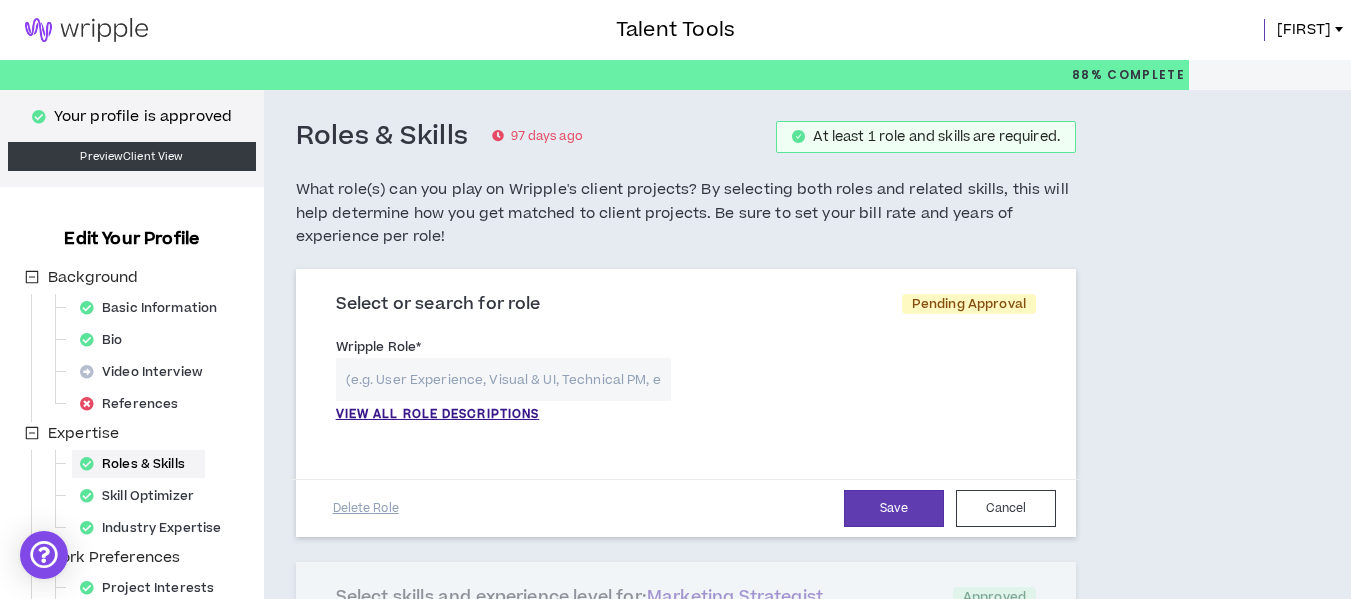 click at bounding box center (503, 379) 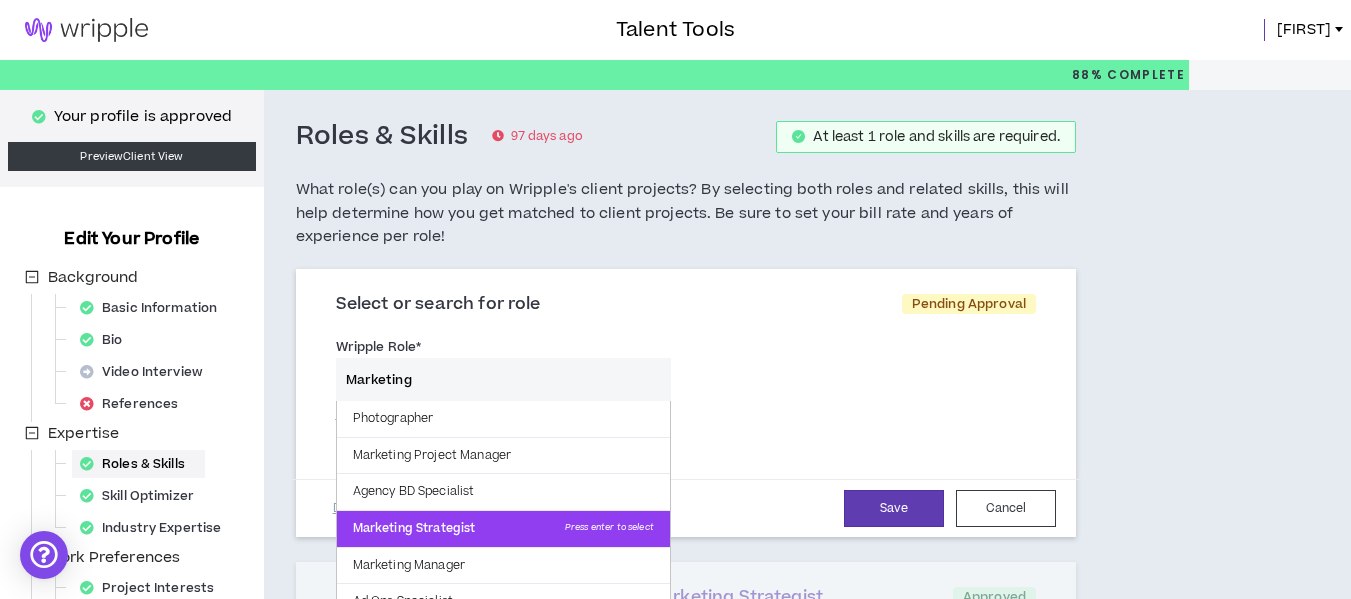 type on "Marketing" 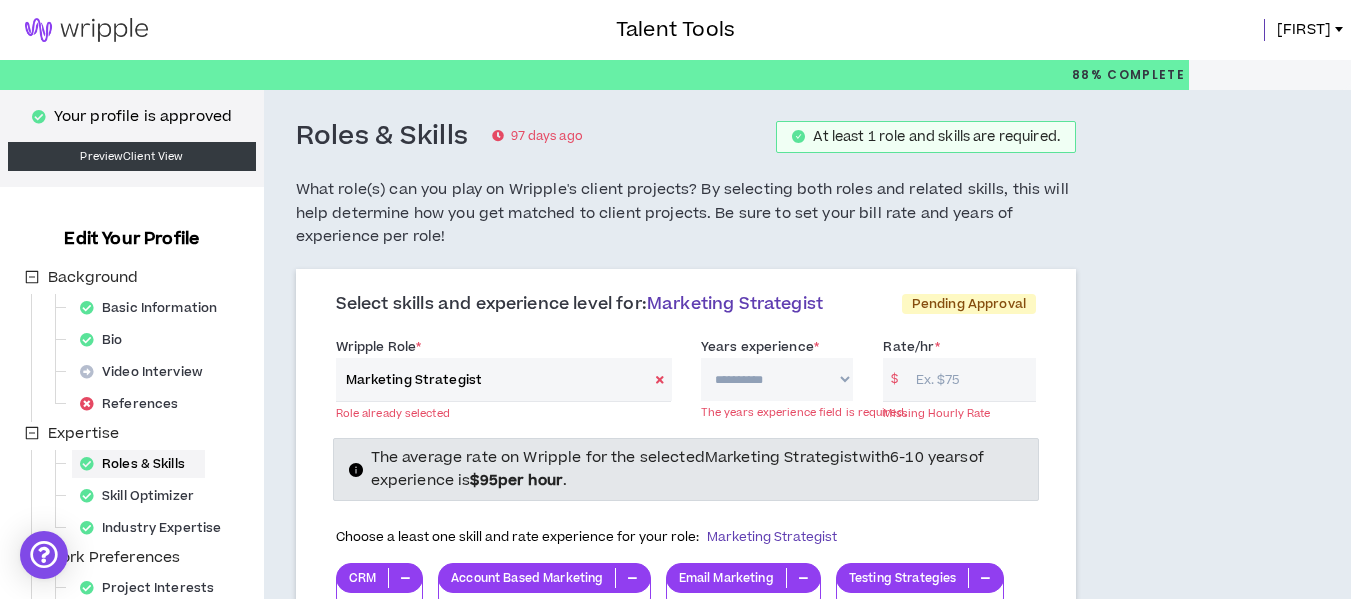 click on "**********" at bounding box center (777, 379) 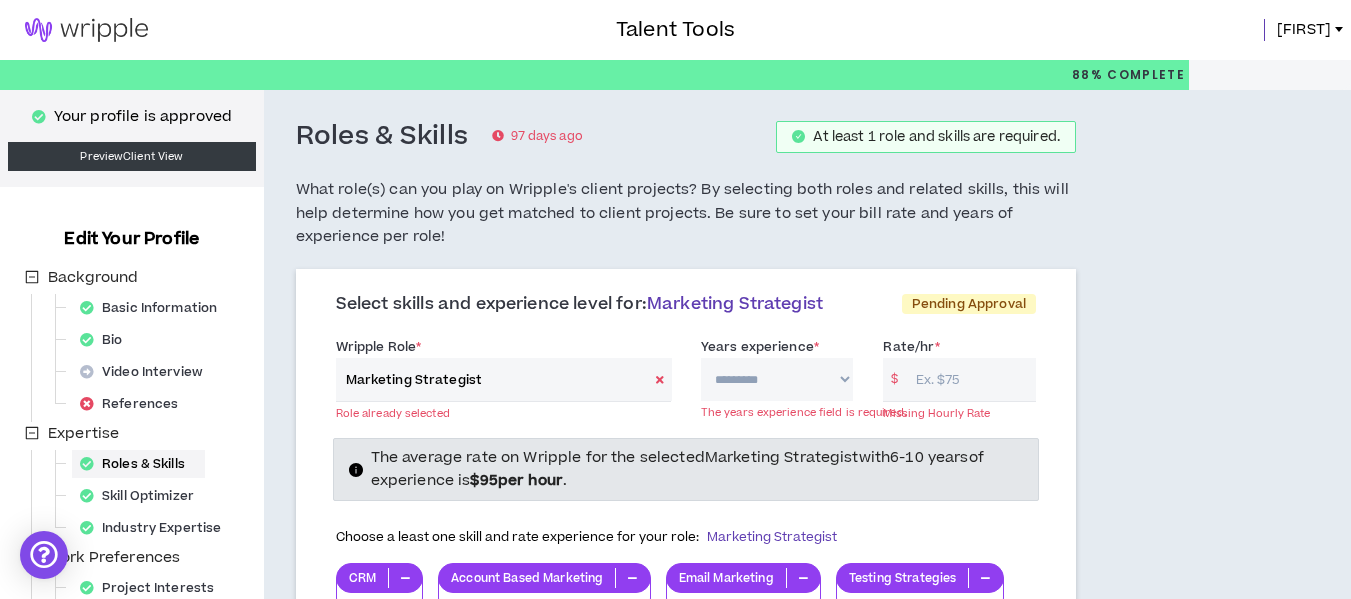 click on "**********" at bounding box center (777, 379) 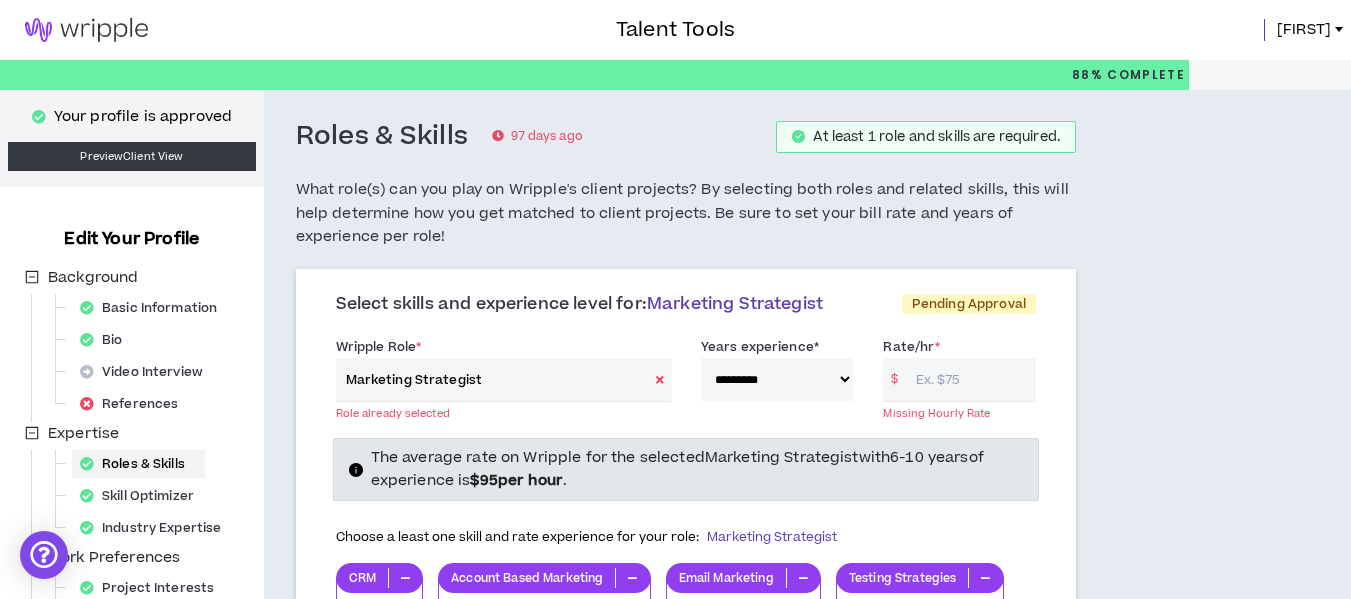 click on "Rate/hr  *" at bounding box center (971, 379) 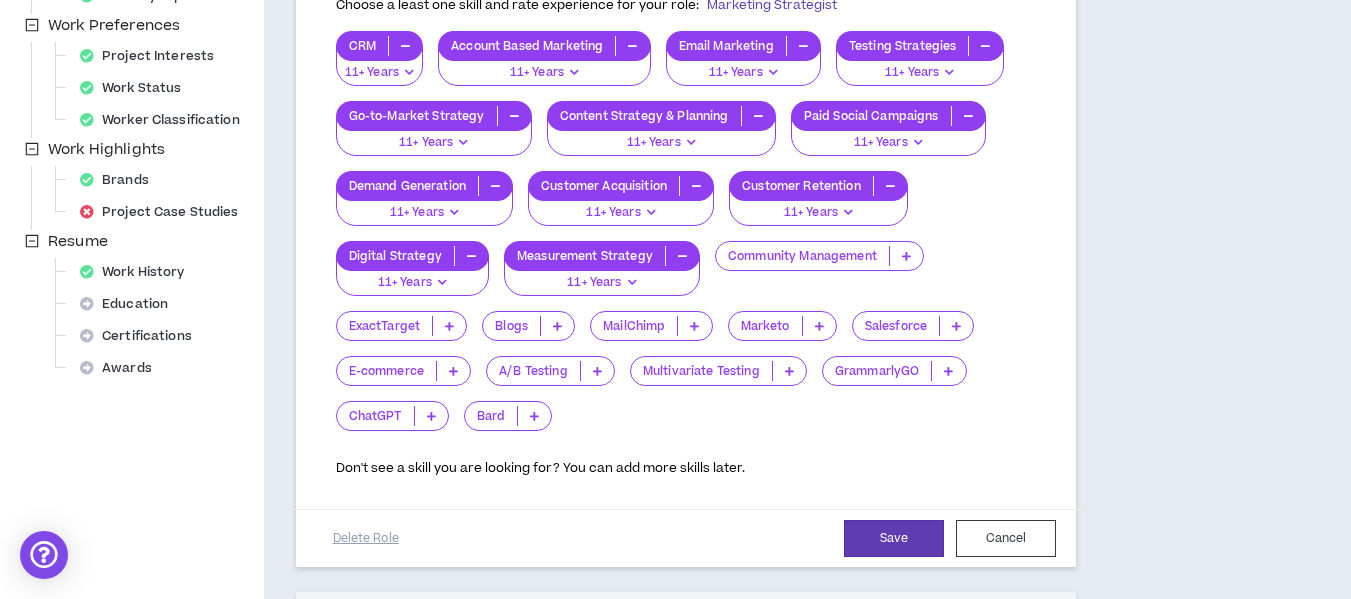scroll, scrollTop: 570, scrollLeft: 0, axis: vertical 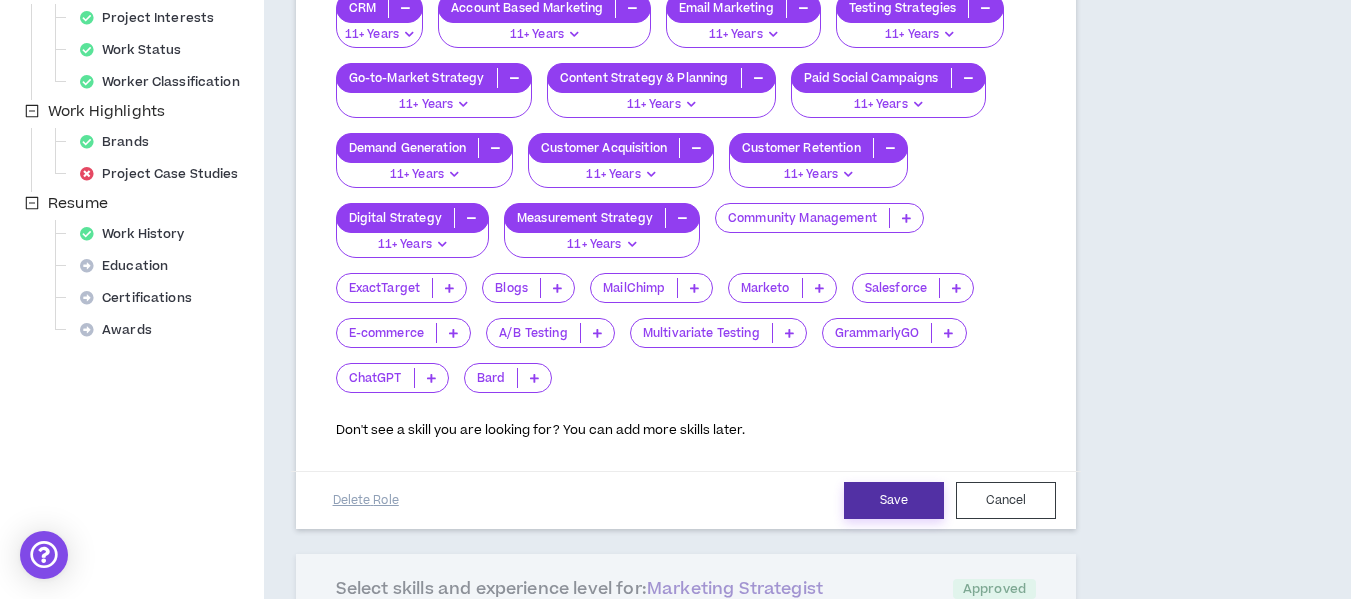 type on "80" 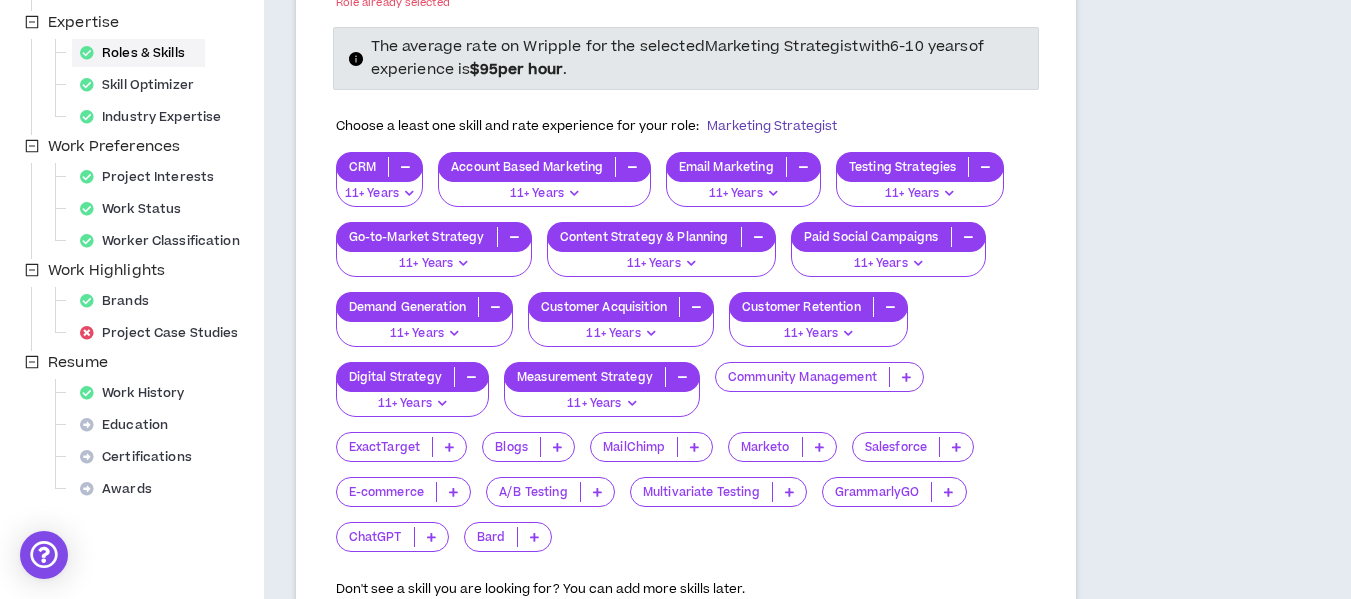 scroll, scrollTop: 336, scrollLeft: 0, axis: vertical 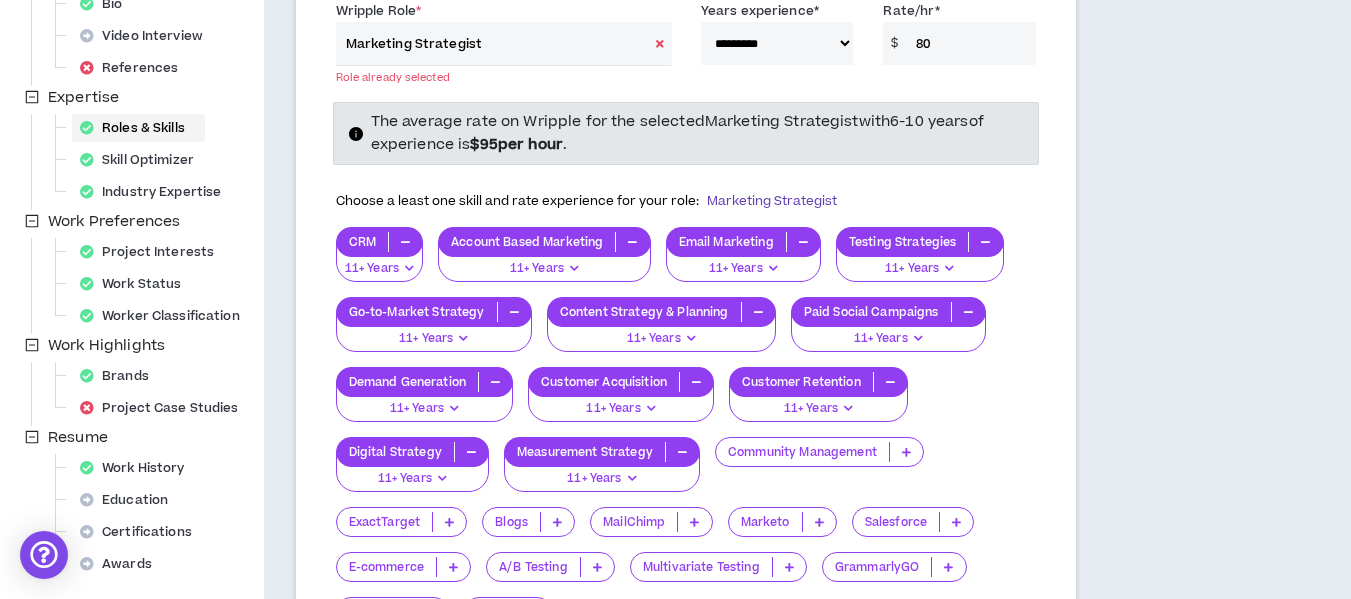 click at bounding box center [660, 43] 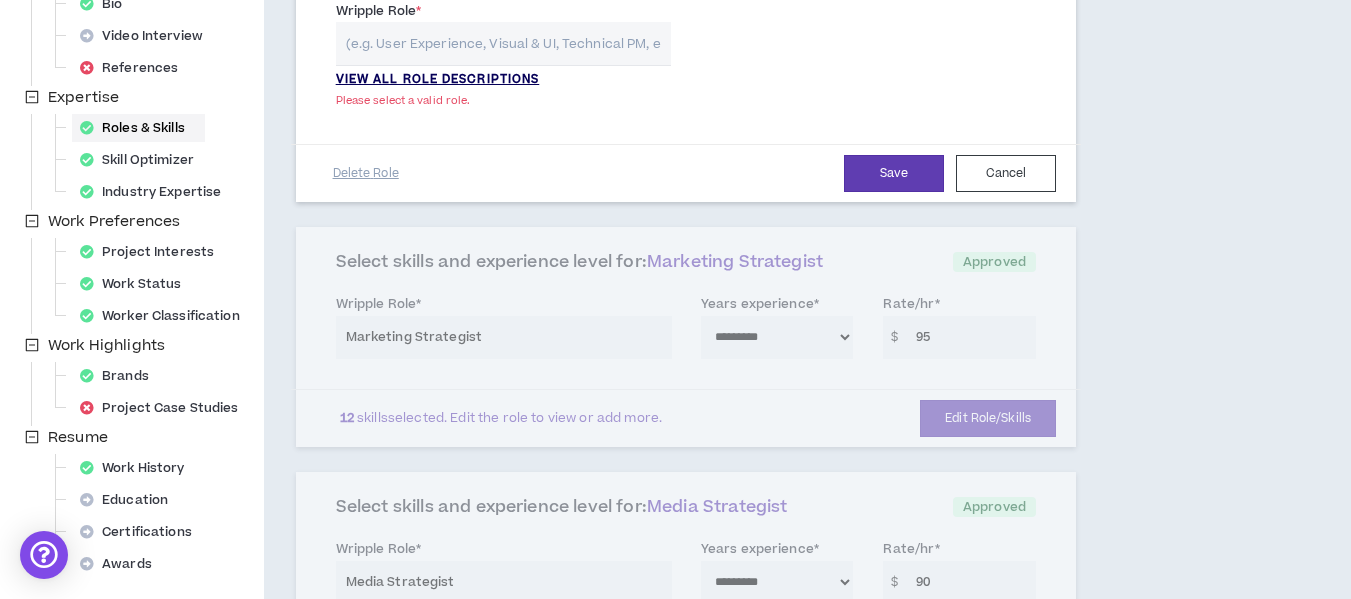 click on "VIEW ALL ROLE DESCRIPTIONS" at bounding box center (438, 80) 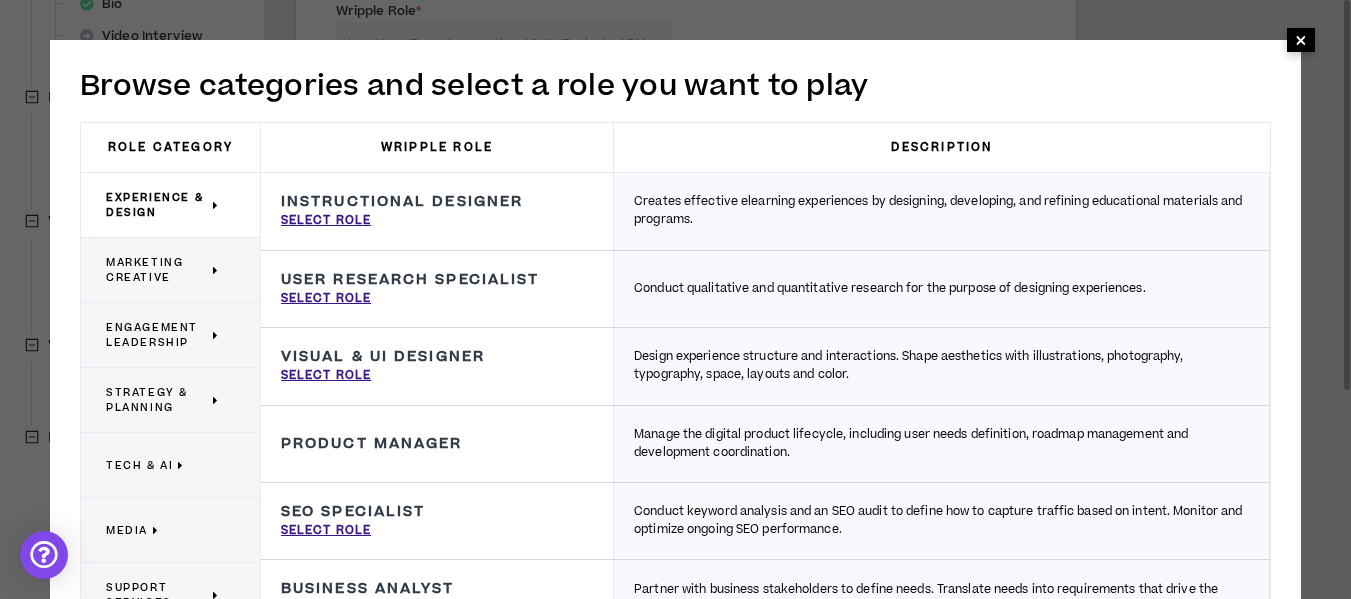 click on "×" at bounding box center (1301, 40) 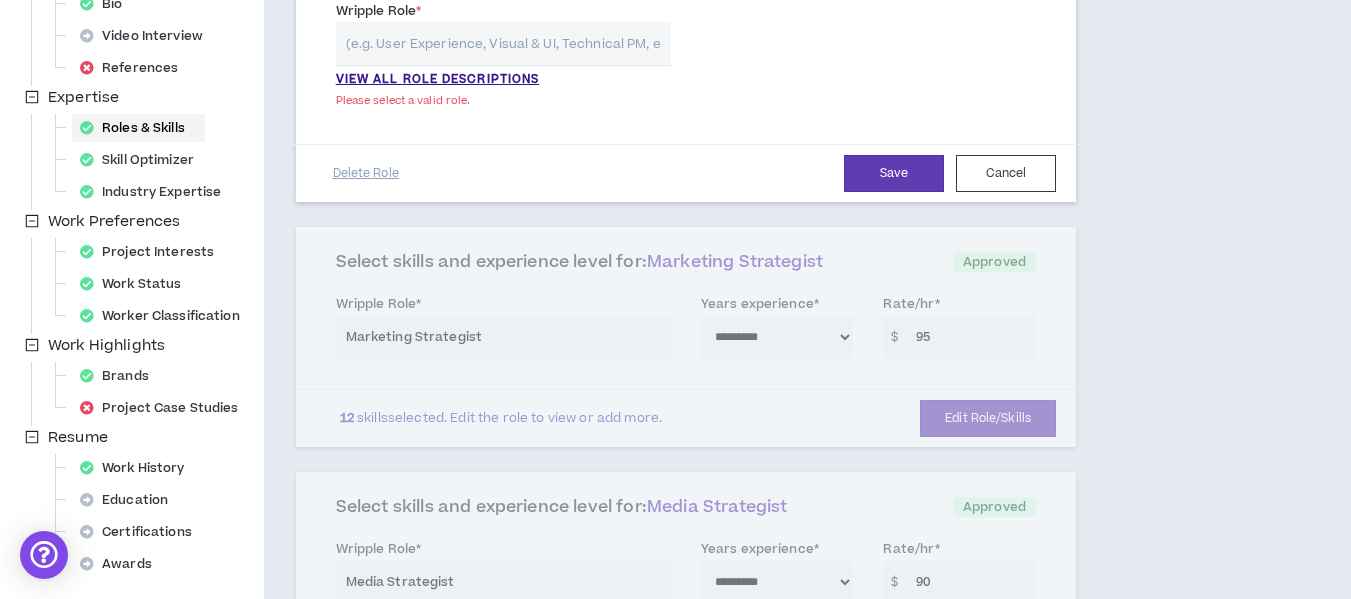 click at bounding box center [503, 43] 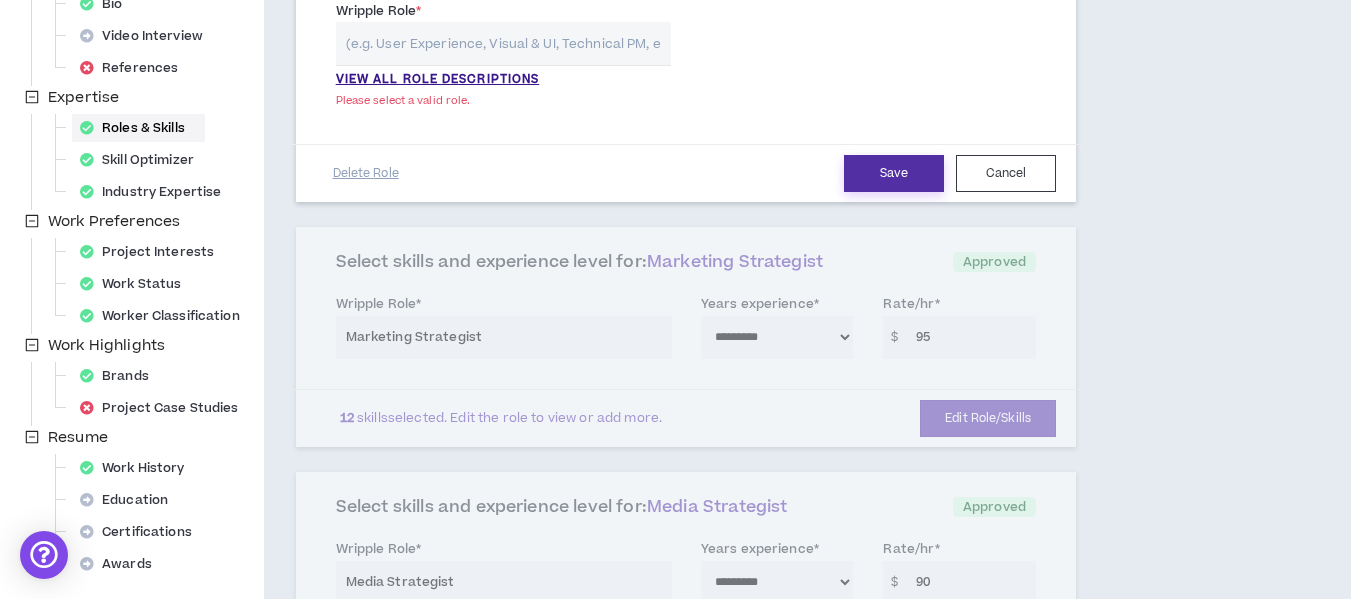 click on "Save" at bounding box center [894, 173] 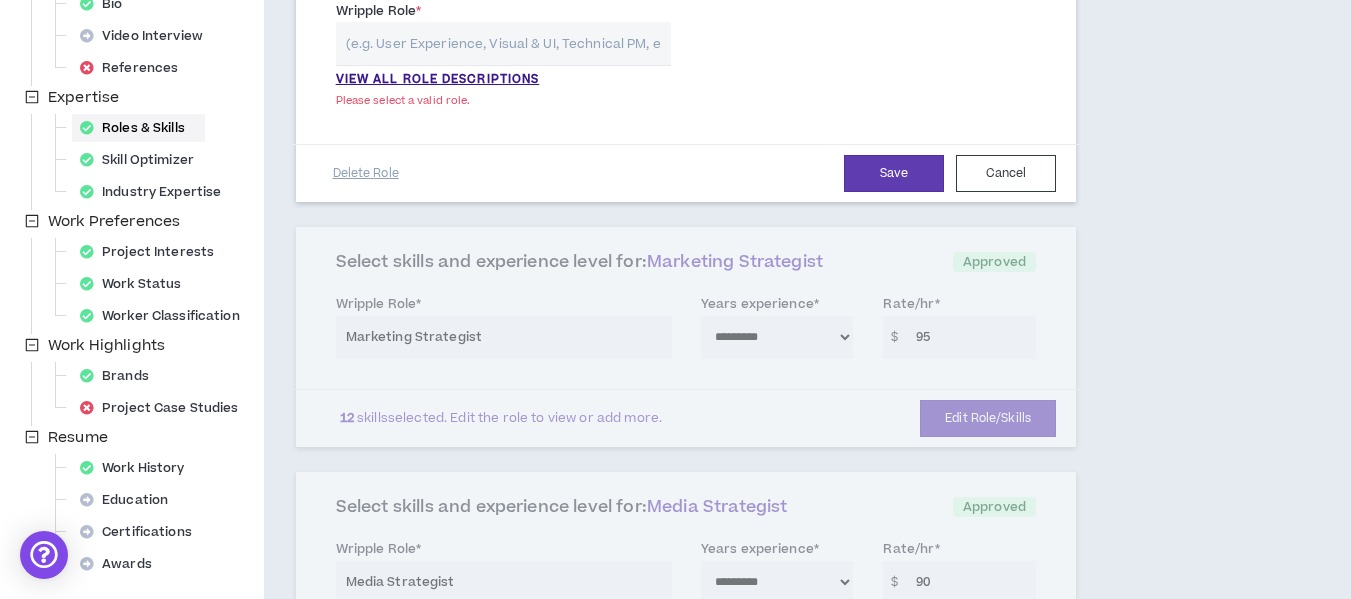 click at bounding box center [503, 43] 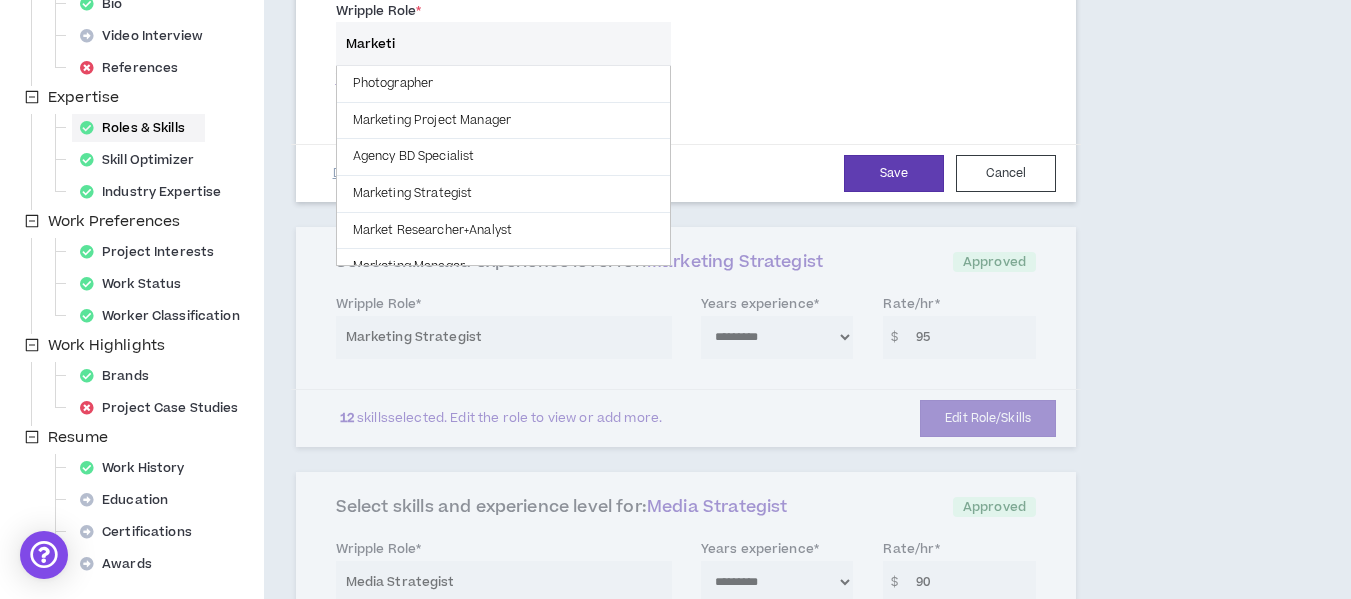 click on "Marketi" at bounding box center [503, 43] 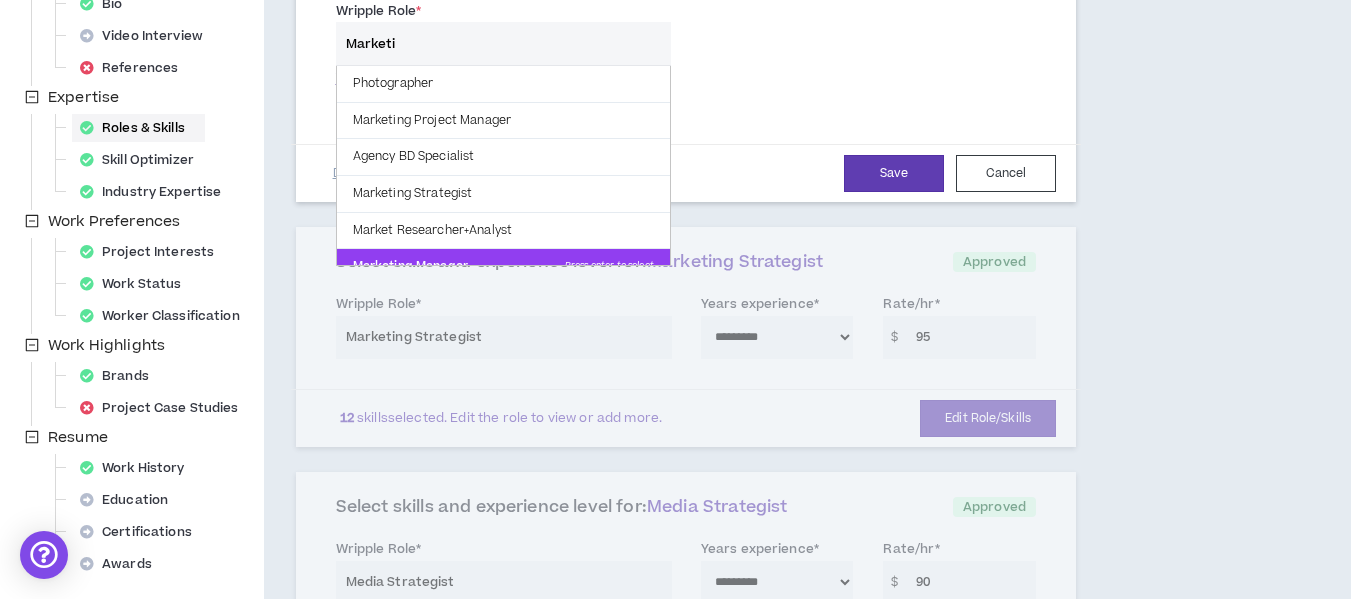 scroll, scrollTop: 20, scrollLeft: 0, axis: vertical 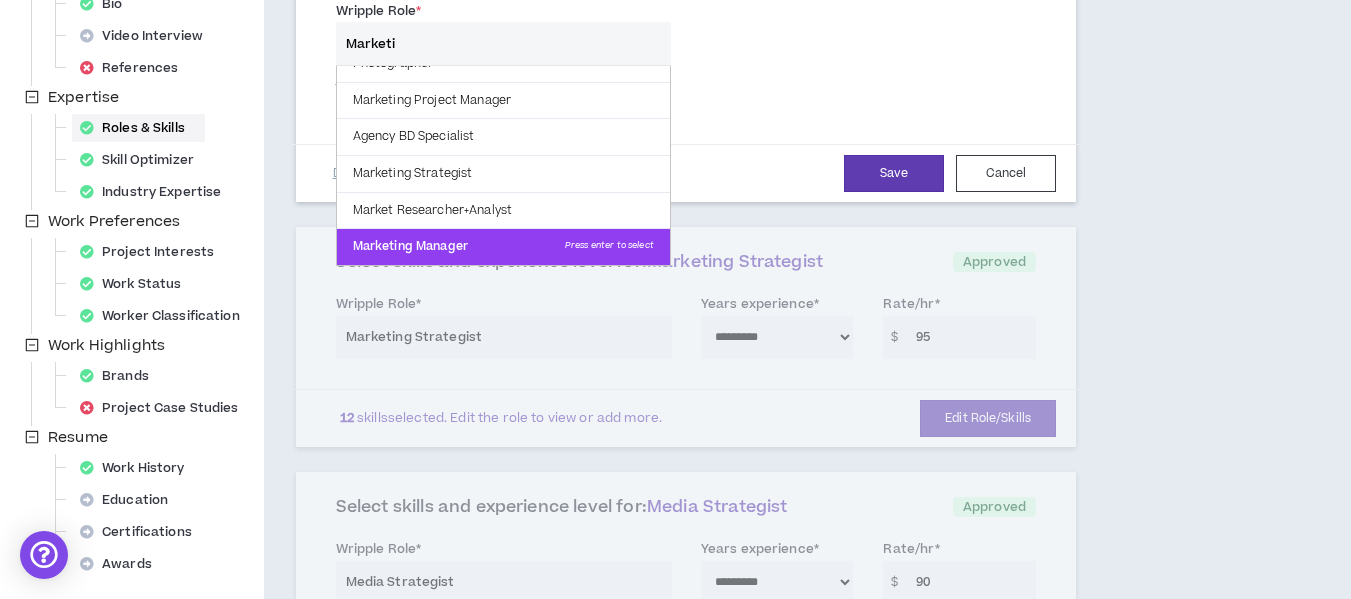 type on "Marketi" 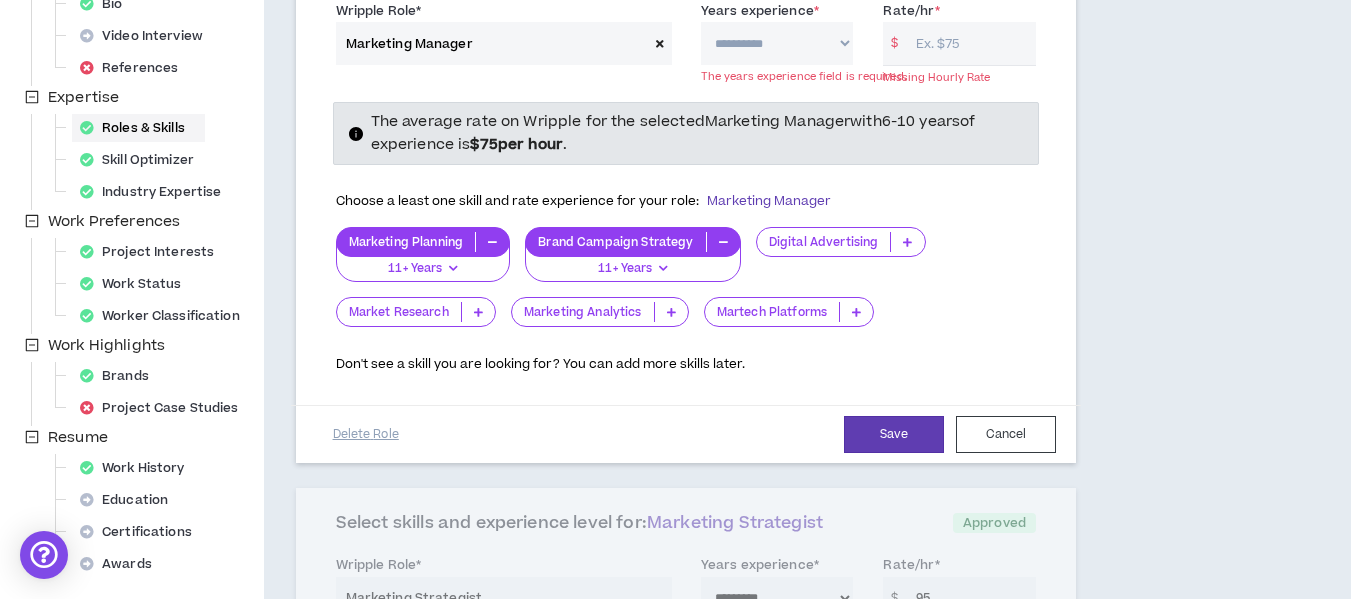 click on "**********" at bounding box center [777, 43] 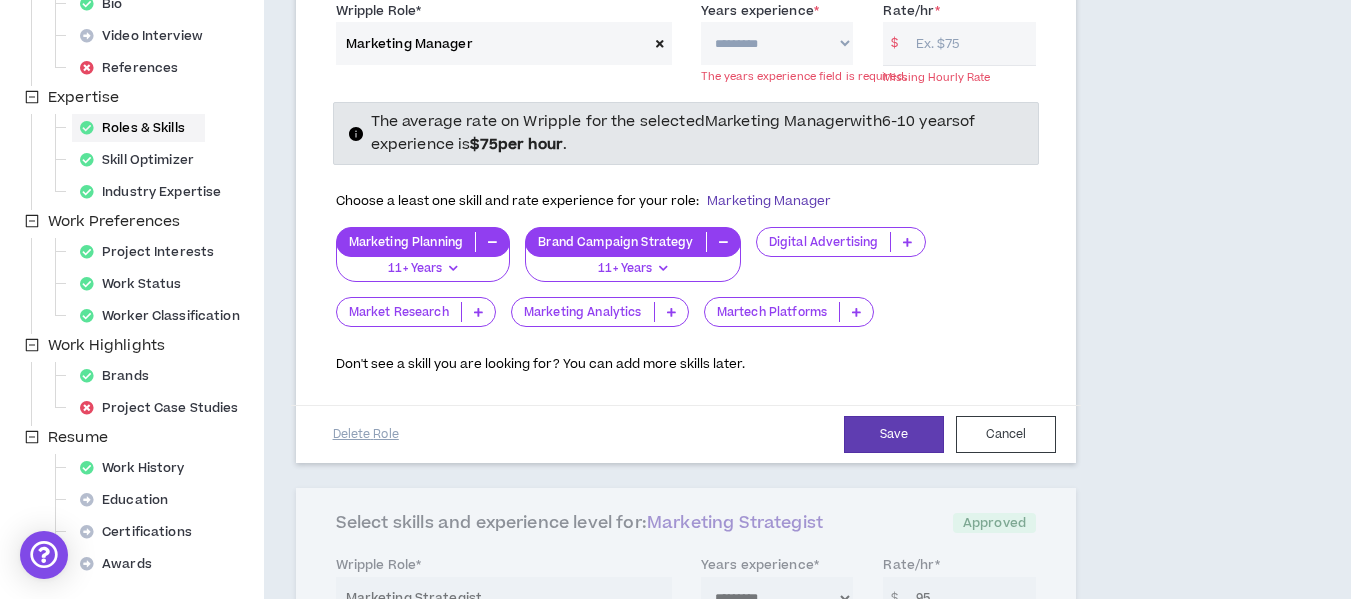 click on "**********" at bounding box center (777, 43) 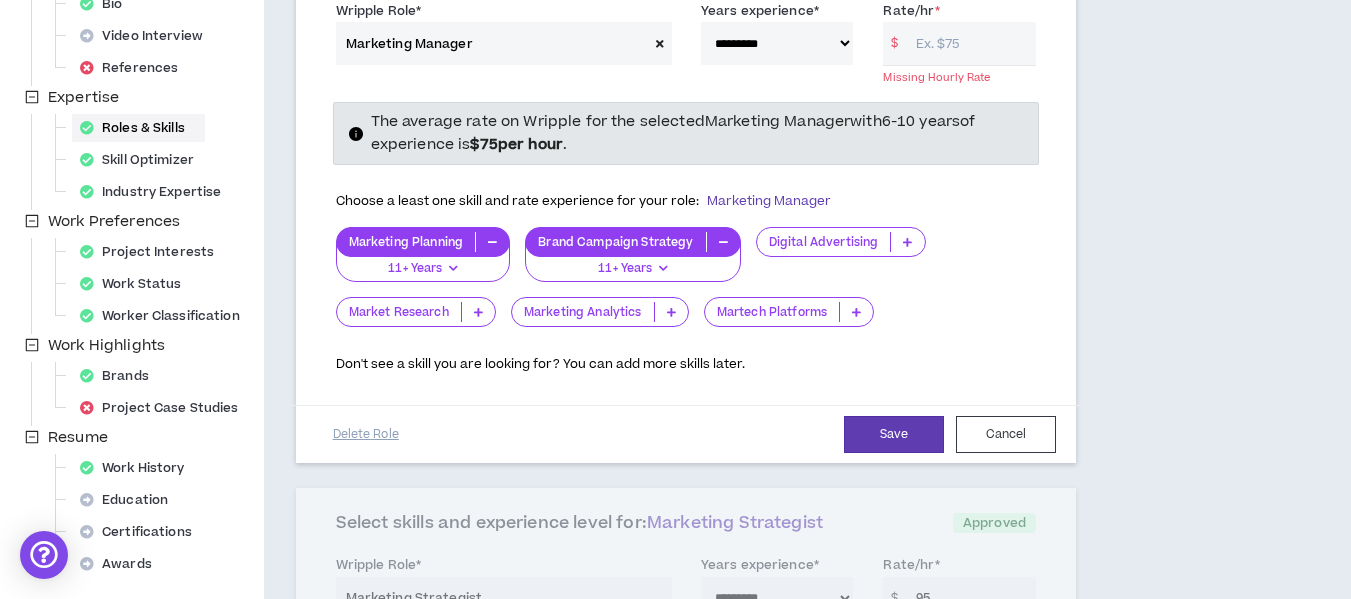 click on "Digital Advertising" at bounding box center (406, 242) 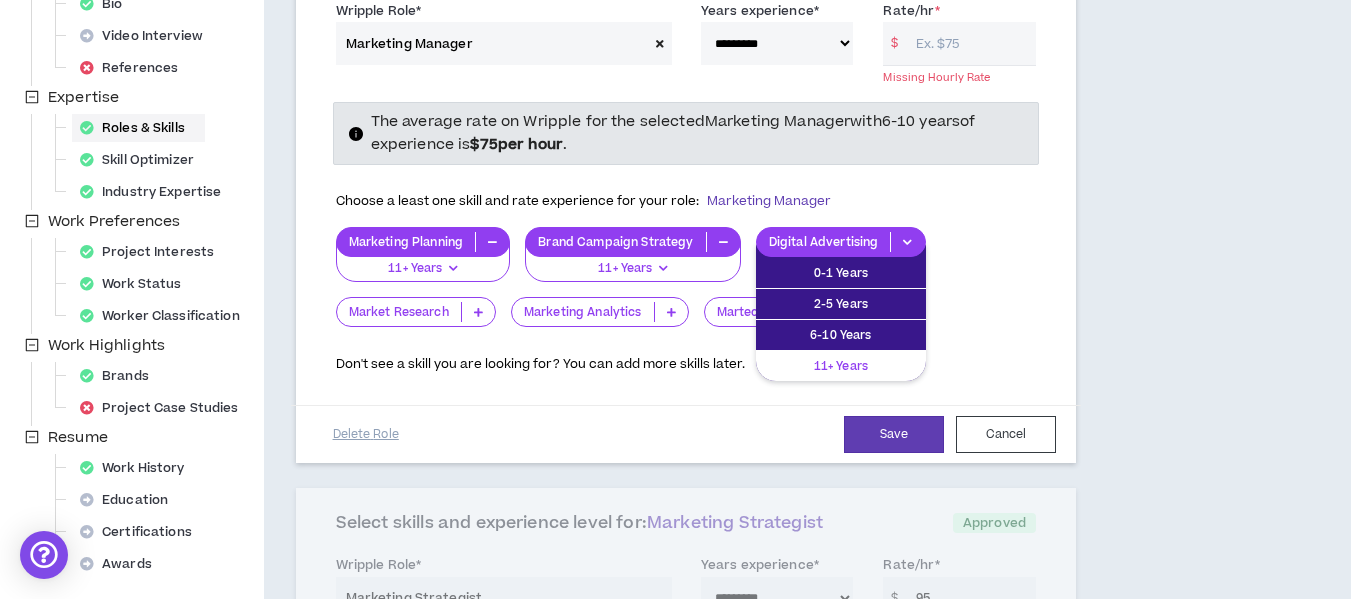 click on "11+ Years" at bounding box center (841, 273) 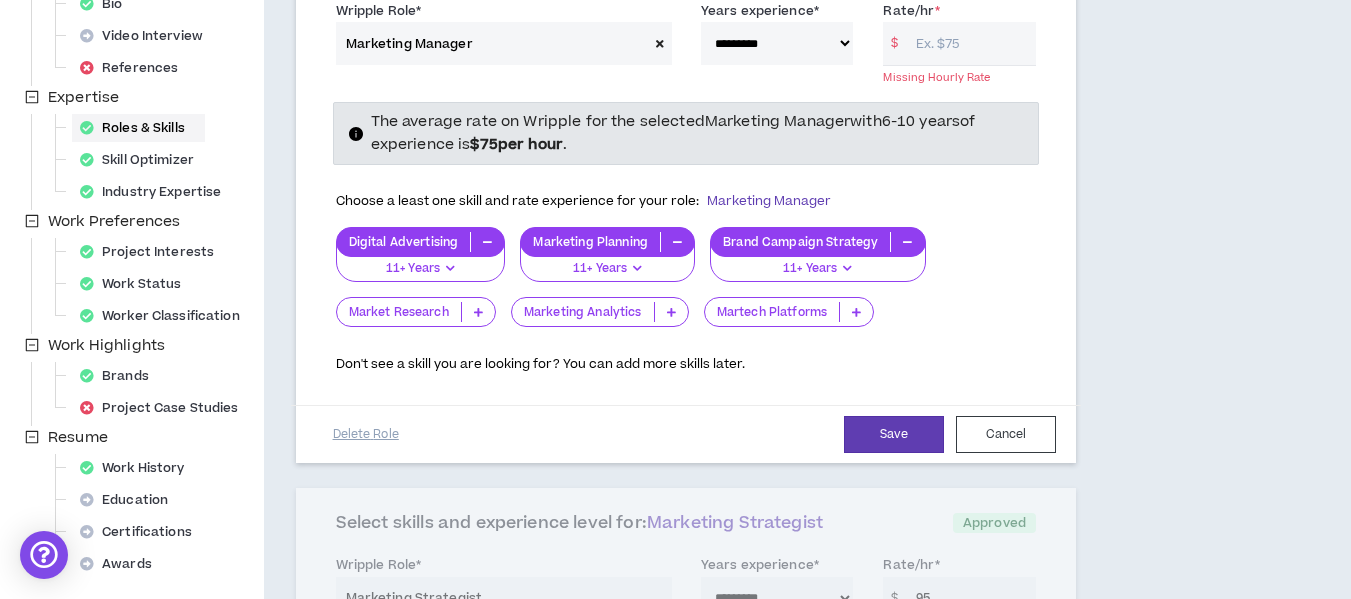 click on "Martech Platforms" at bounding box center [404, 242] 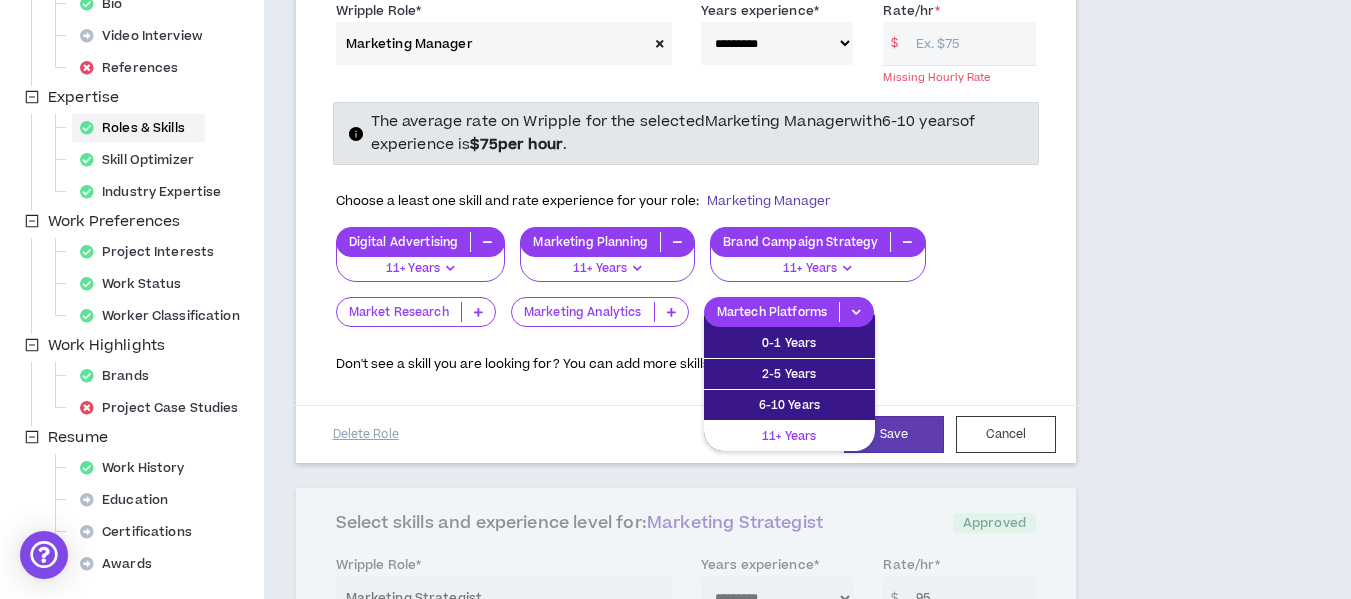 click on "11+ Years" at bounding box center [789, 343] 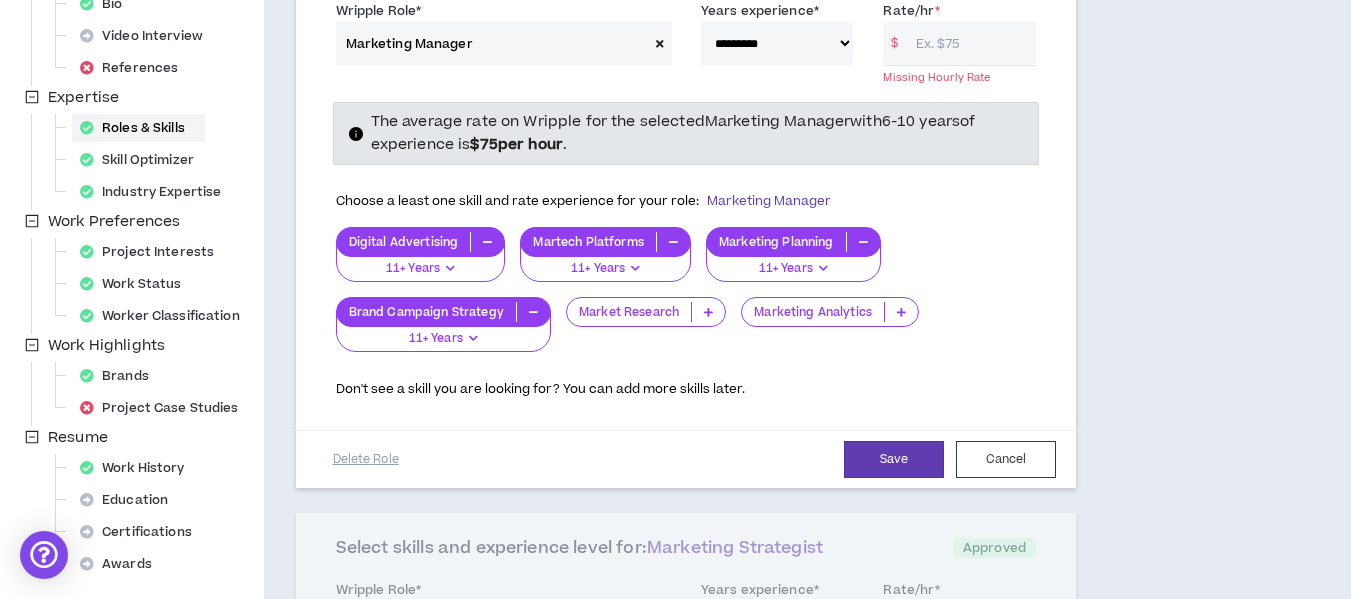 click on "Market Research" at bounding box center [404, 242] 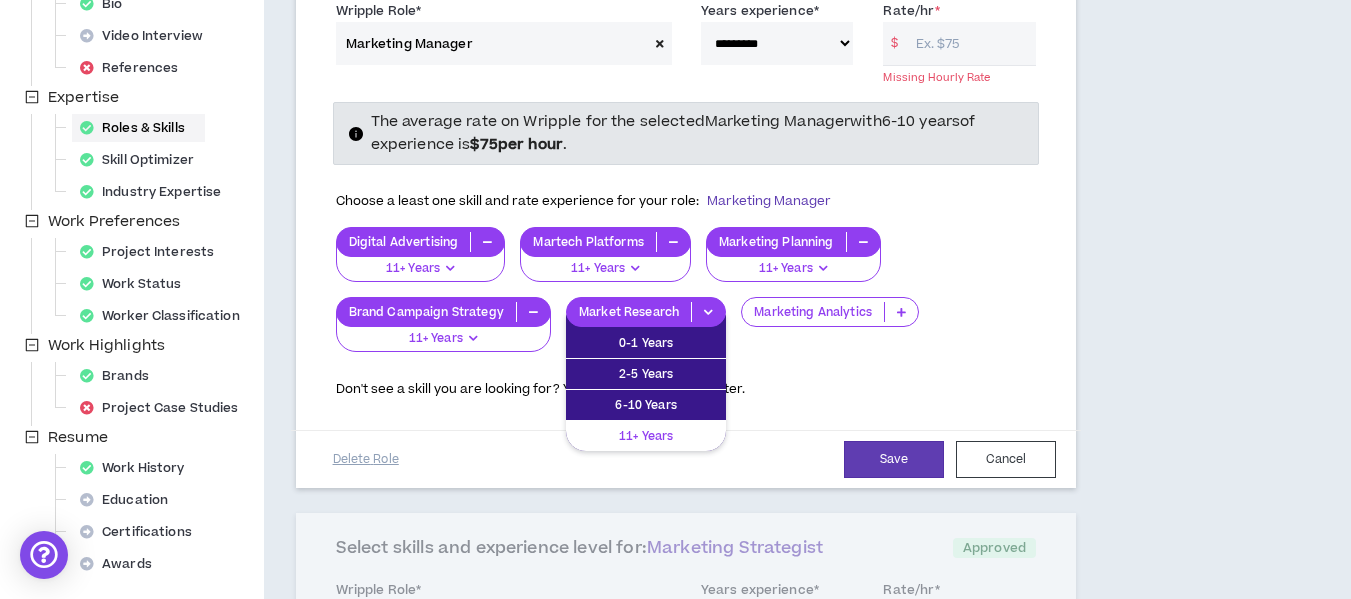 click on "11+ Years" at bounding box center (646, 343) 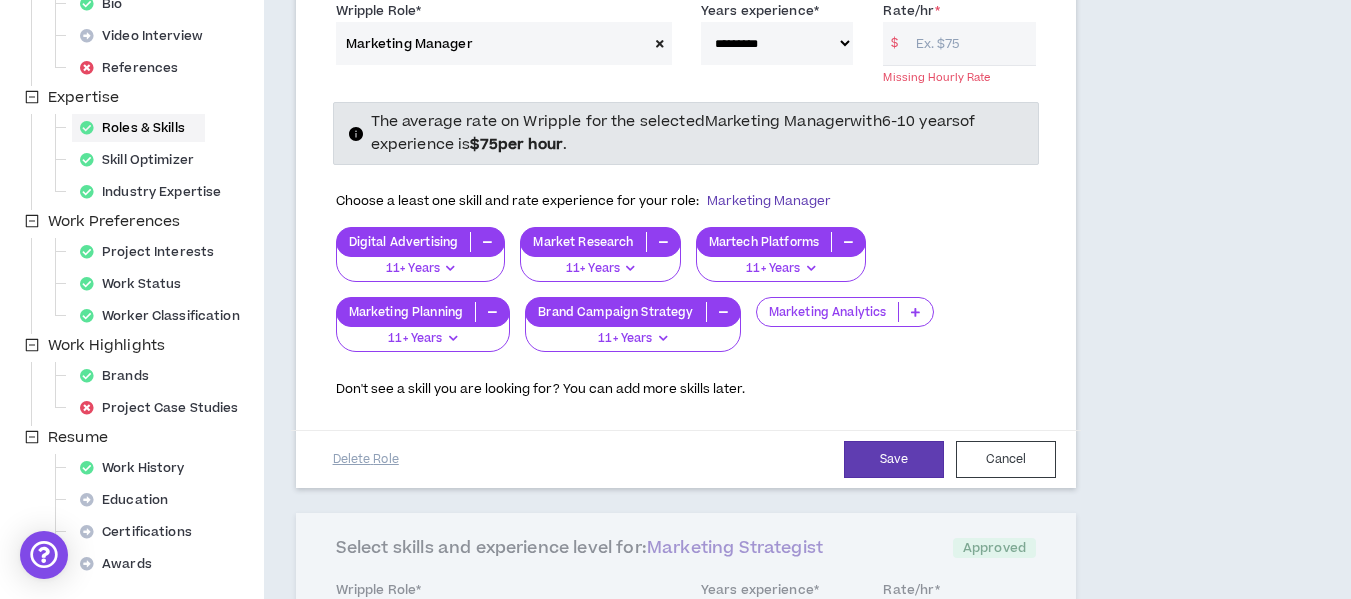 click on "Marketing Analytics" at bounding box center (404, 242) 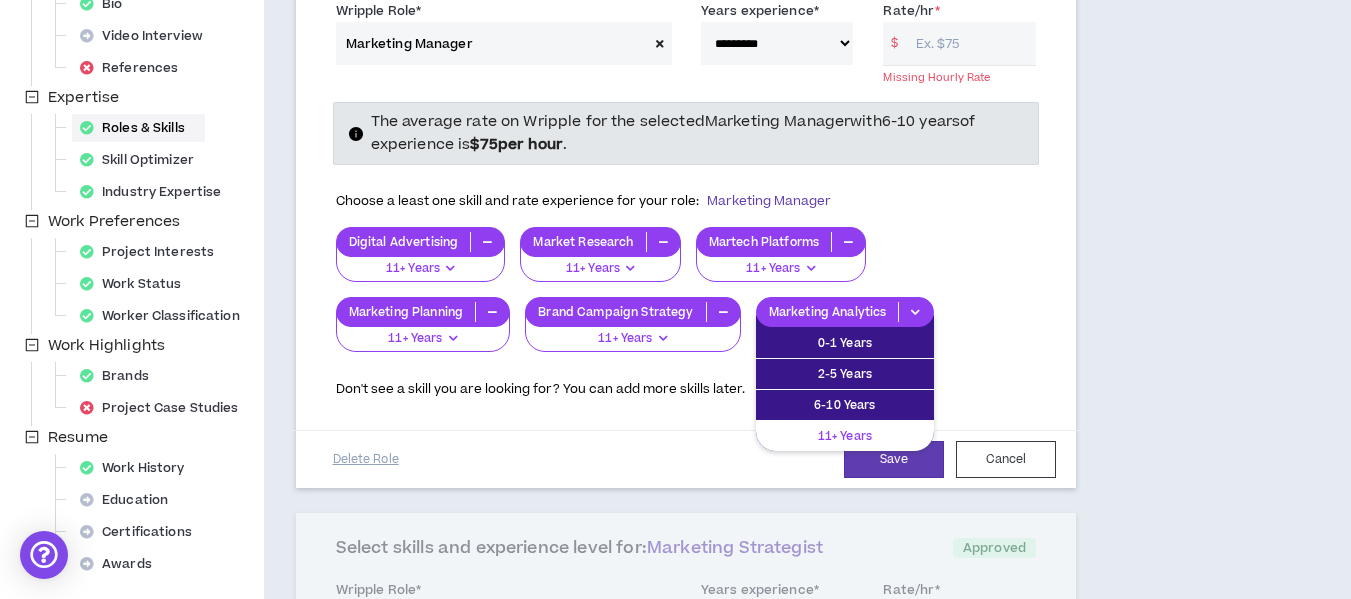 click on "11+ Years" at bounding box center [845, 343] 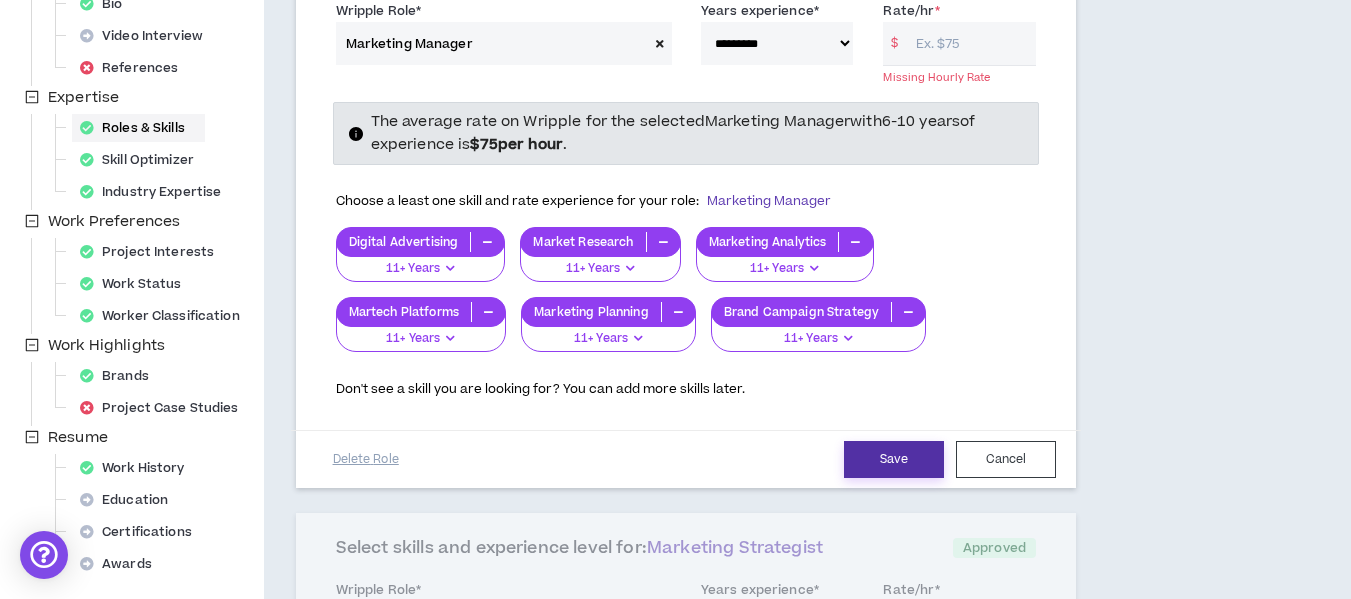 click on "Save" at bounding box center (894, 459) 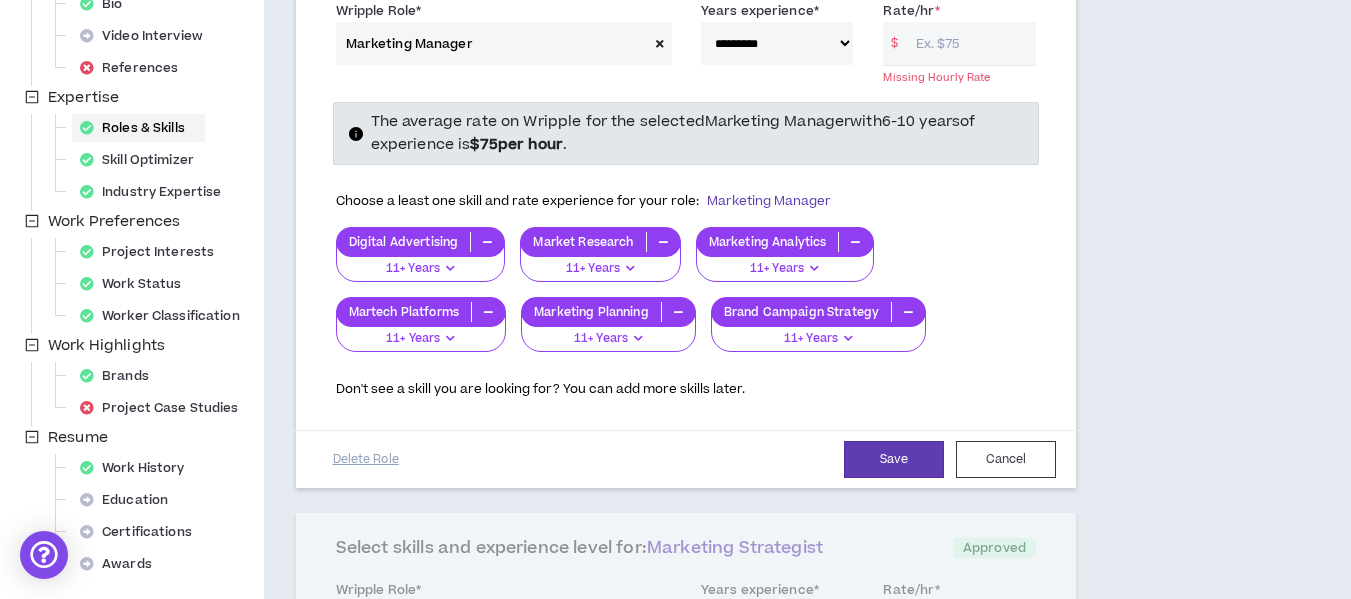 click on "Rate/hr  *" at bounding box center (971, 43) 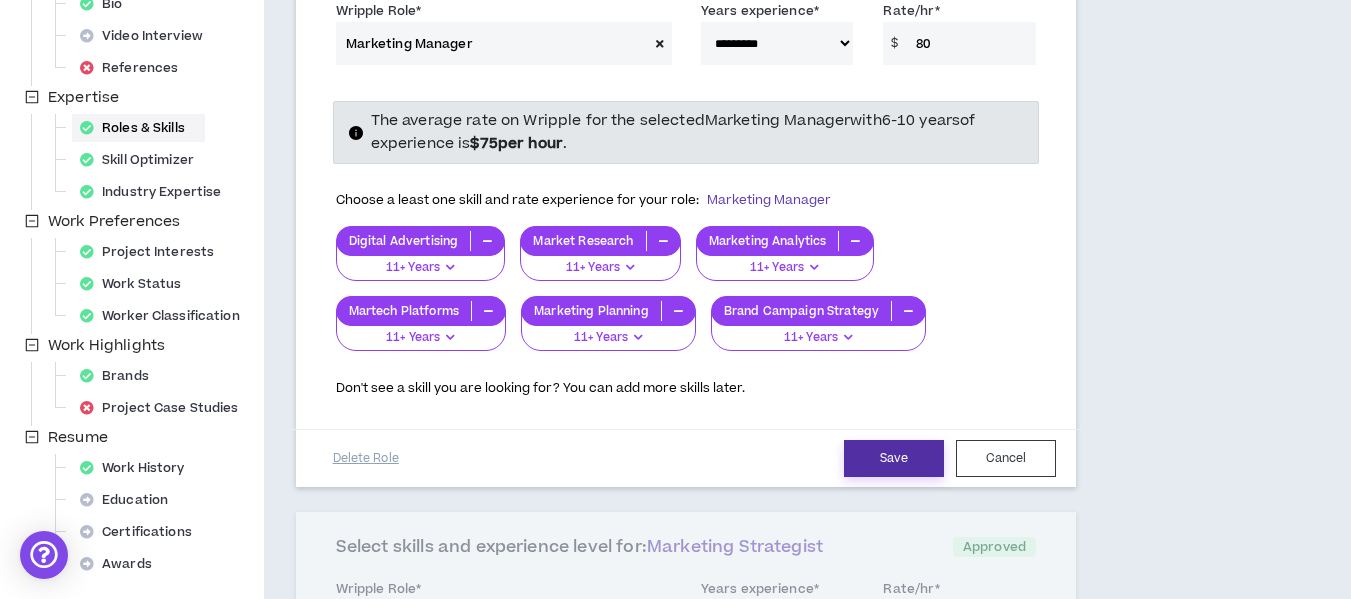 type on "80" 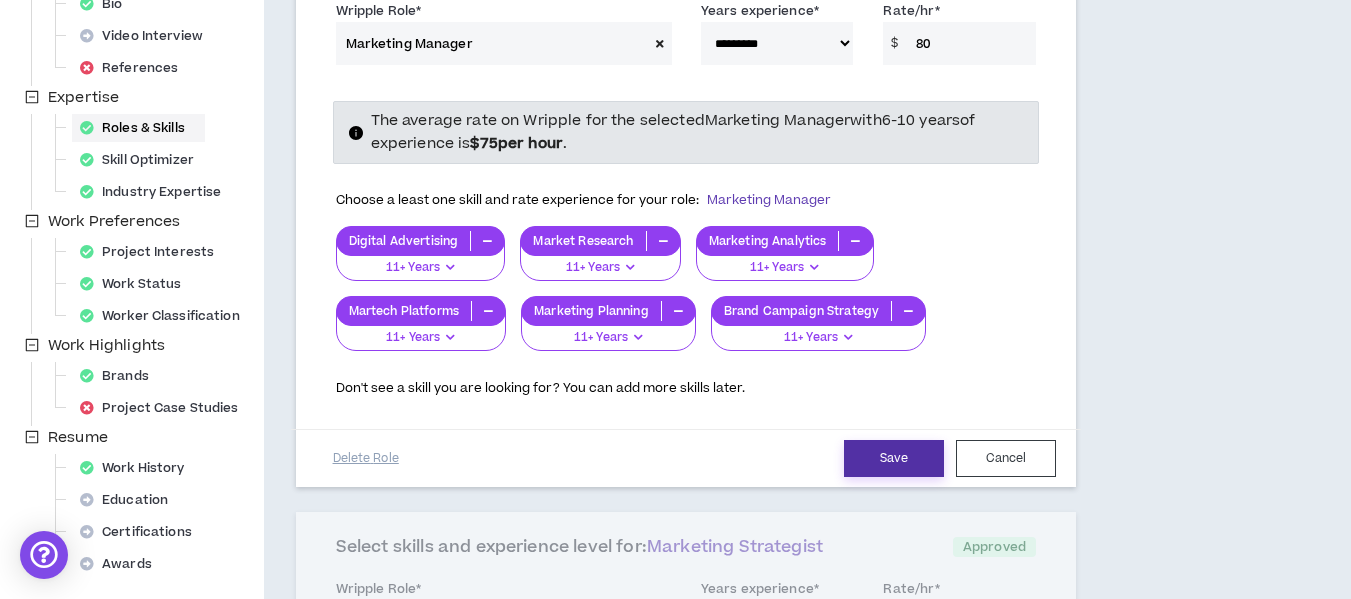 click on "Save" at bounding box center [894, 458] 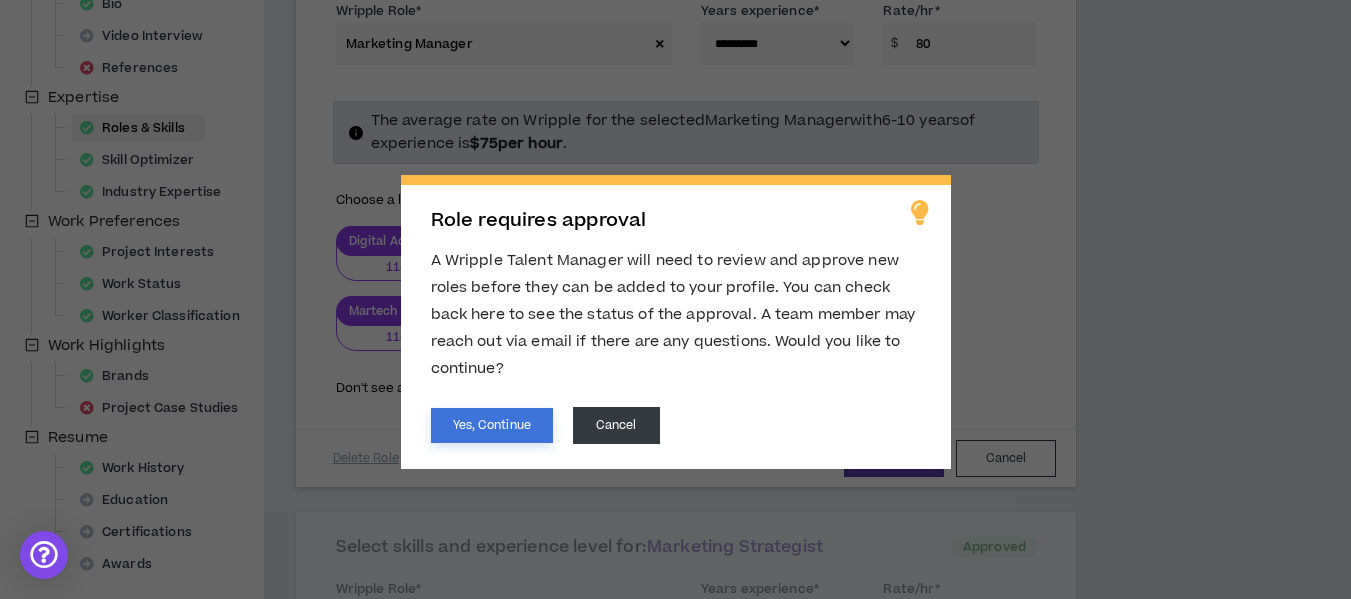 click on "Yes, Continue" at bounding box center (492, 425) 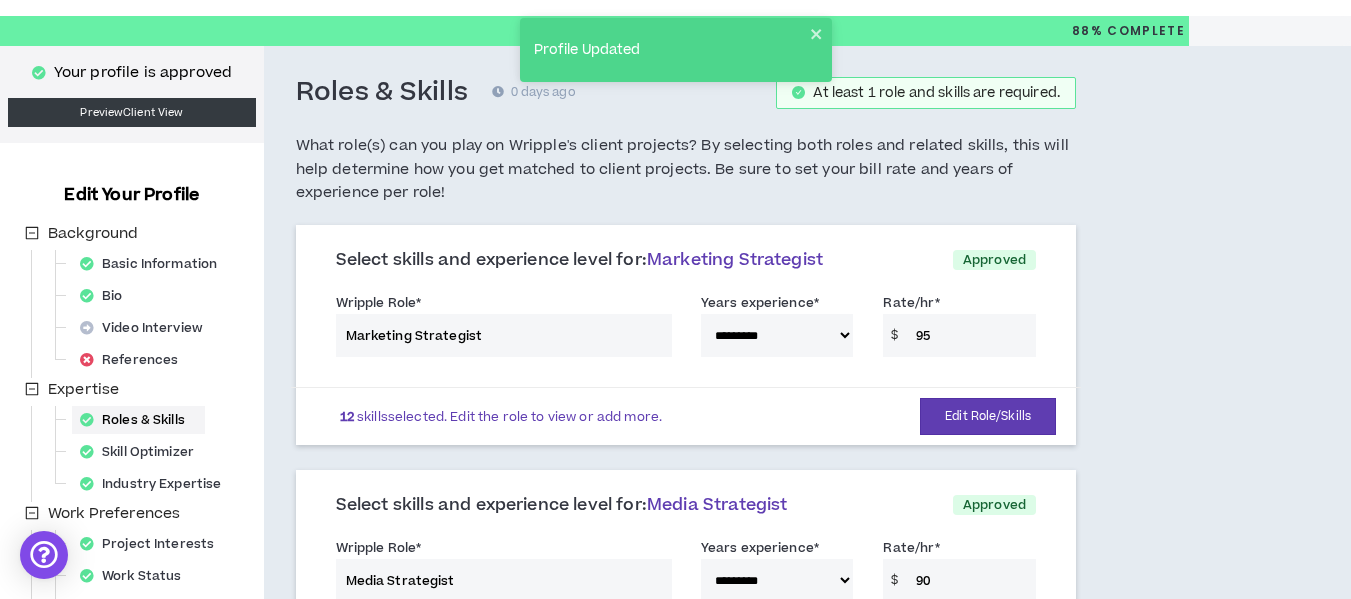 scroll, scrollTop: 0, scrollLeft: 0, axis: both 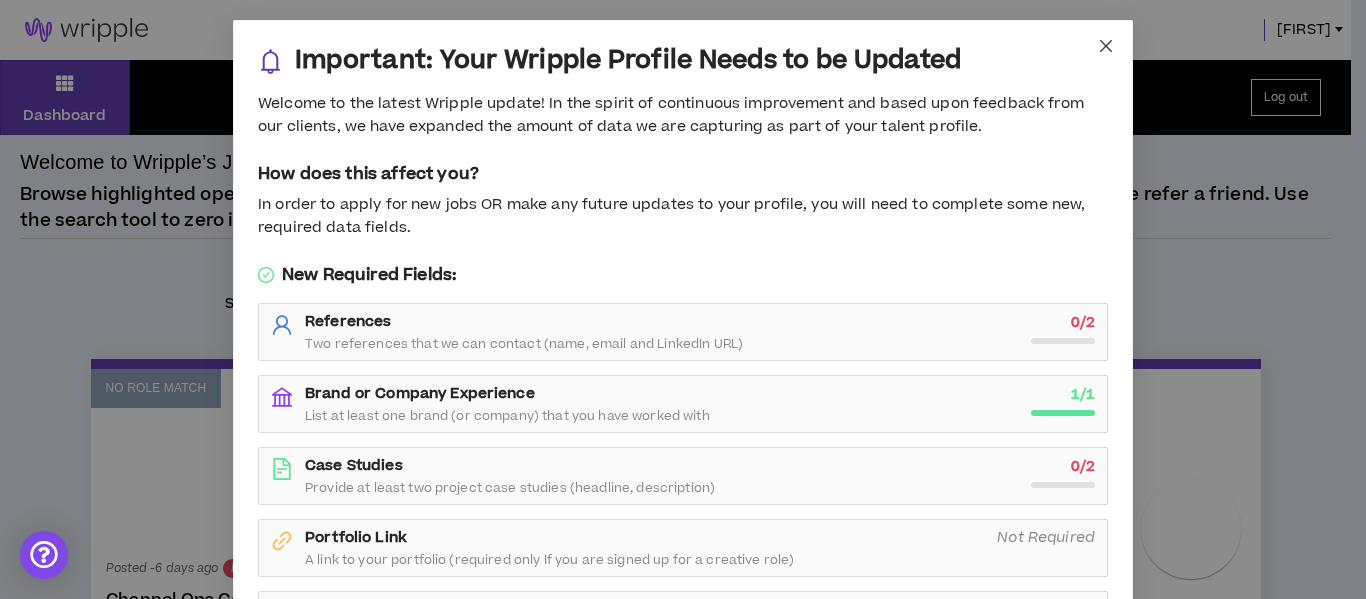 click at bounding box center (1106, 47) 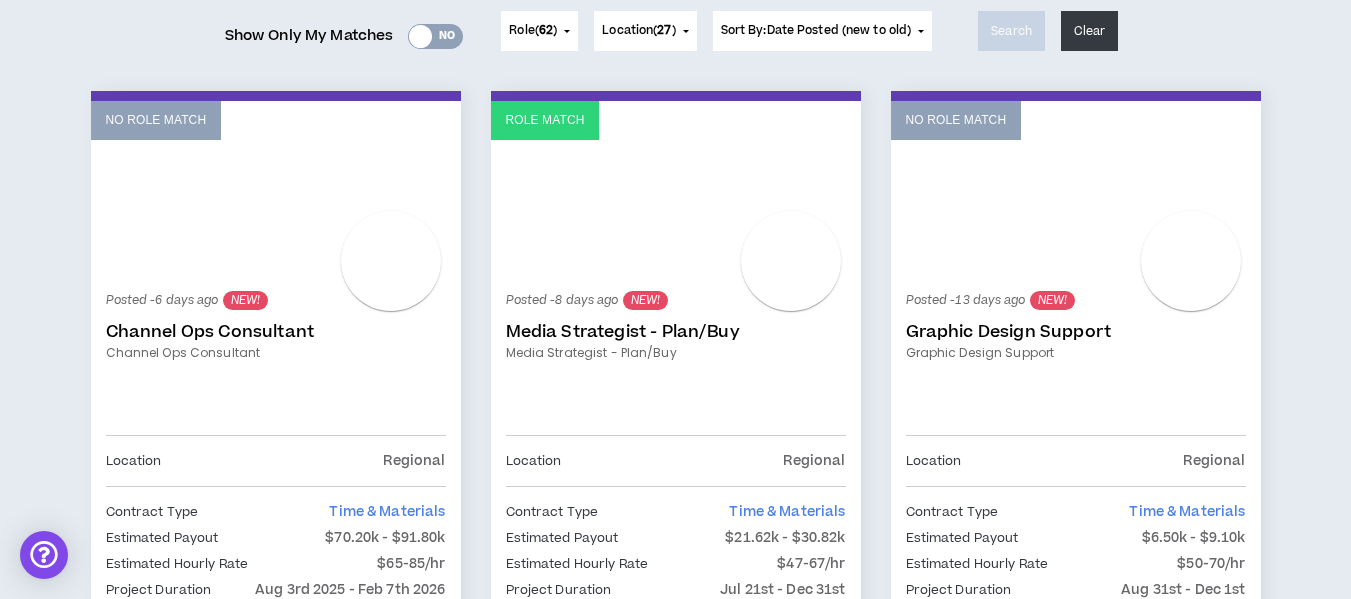 scroll, scrollTop: 360, scrollLeft: 0, axis: vertical 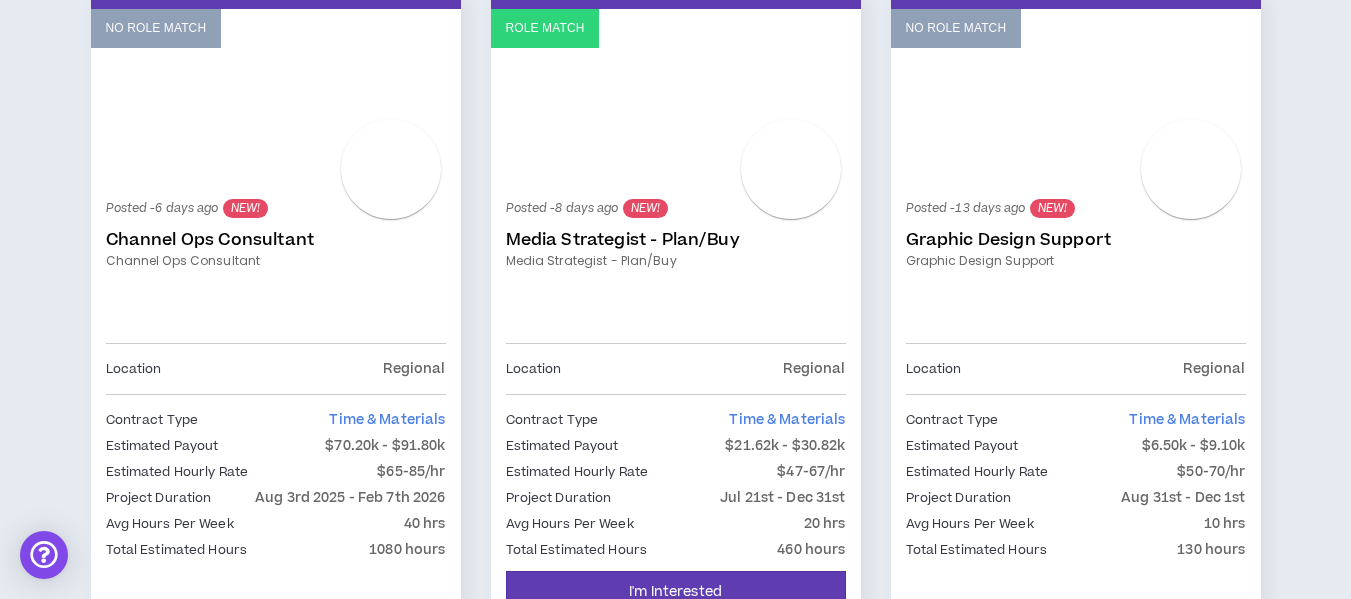 click on "Posted -  6 days ago NEW! Channel Ops Consultant Channel Ops Consultant" at bounding box center (276, 273) 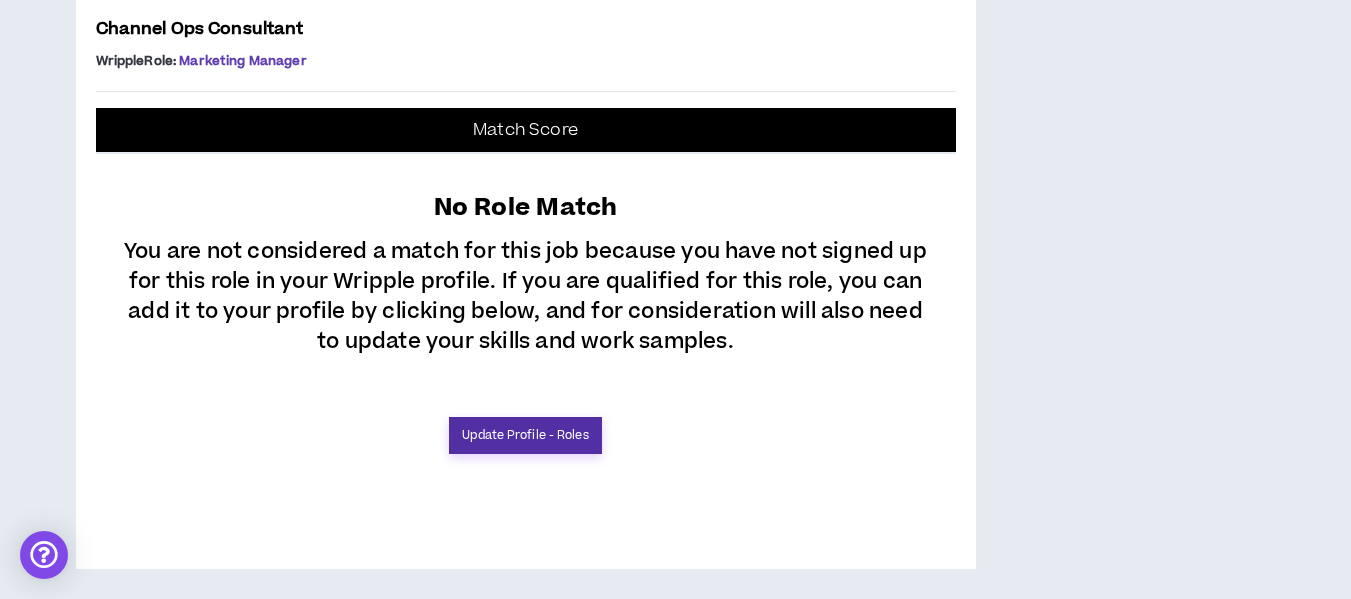 scroll, scrollTop: 1412, scrollLeft: 0, axis: vertical 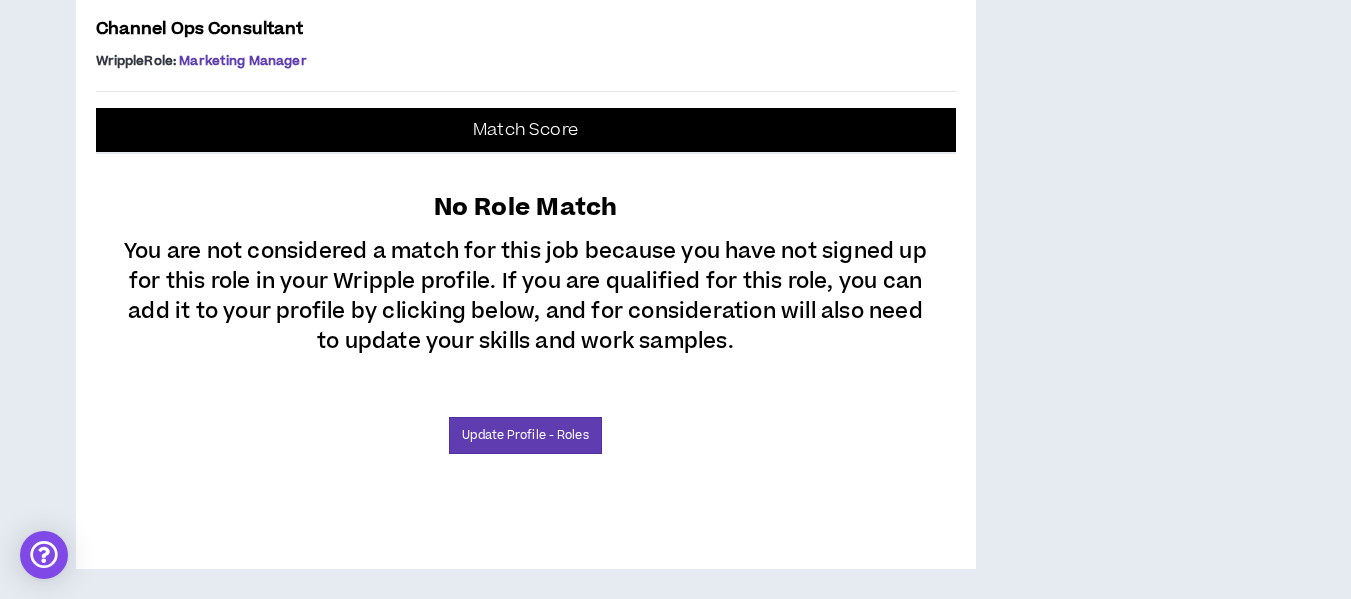 click on "Match Score" at bounding box center [525, 130] 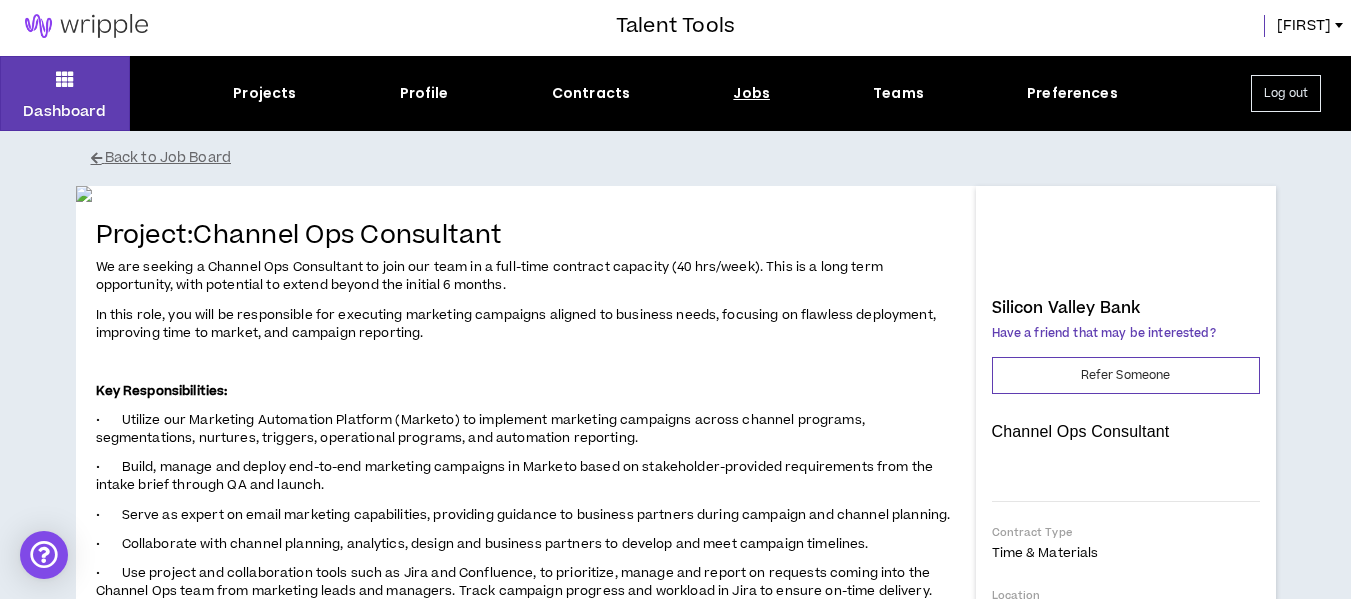 scroll, scrollTop: 0, scrollLeft: 0, axis: both 